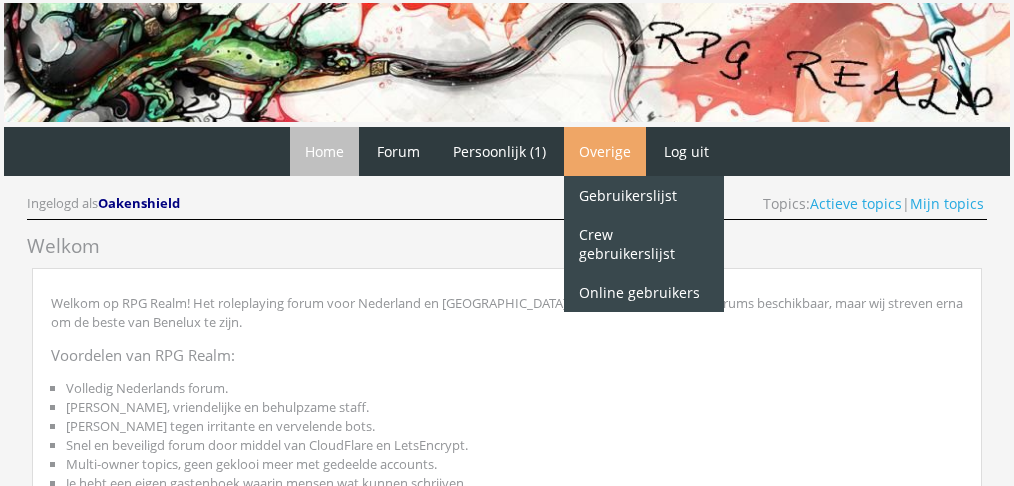 scroll, scrollTop: 0, scrollLeft: 0, axis: both 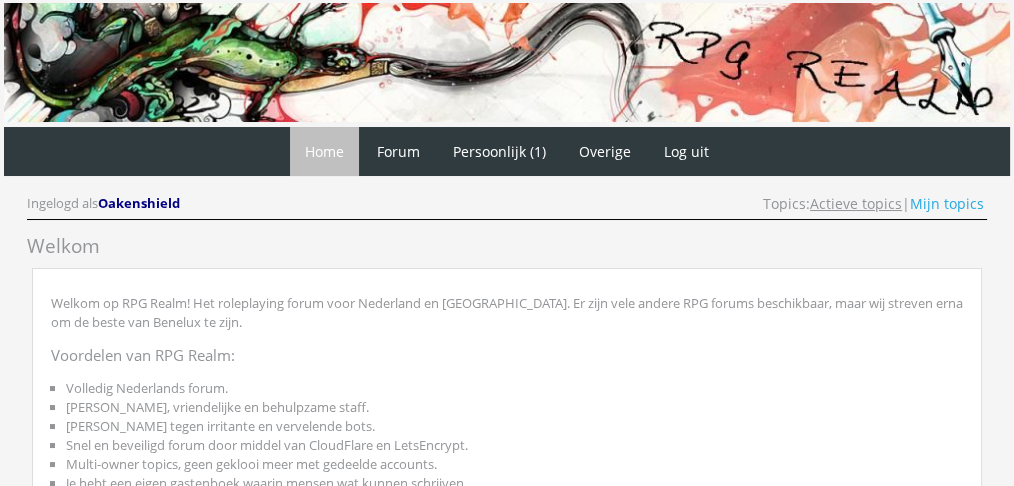 click on "Actieve topics" at bounding box center [856, 203] 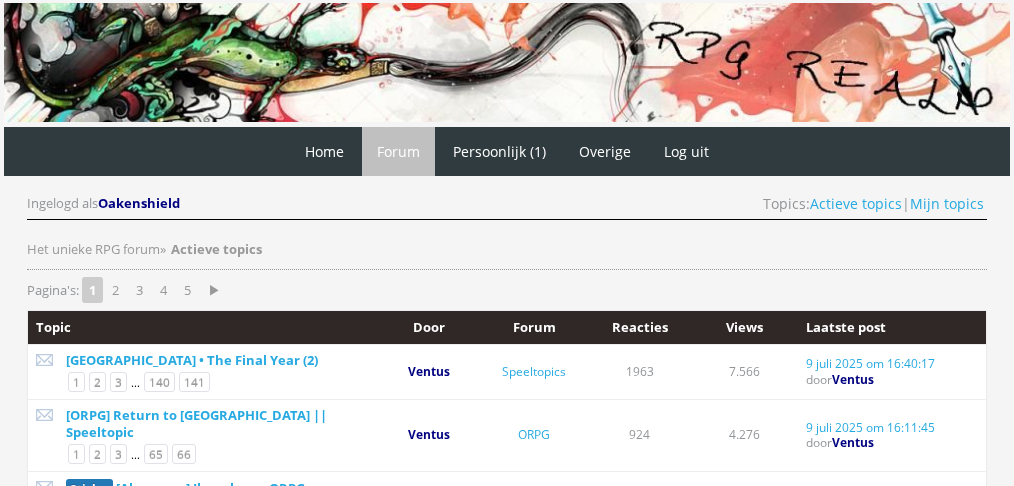 scroll, scrollTop: 0, scrollLeft: 0, axis: both 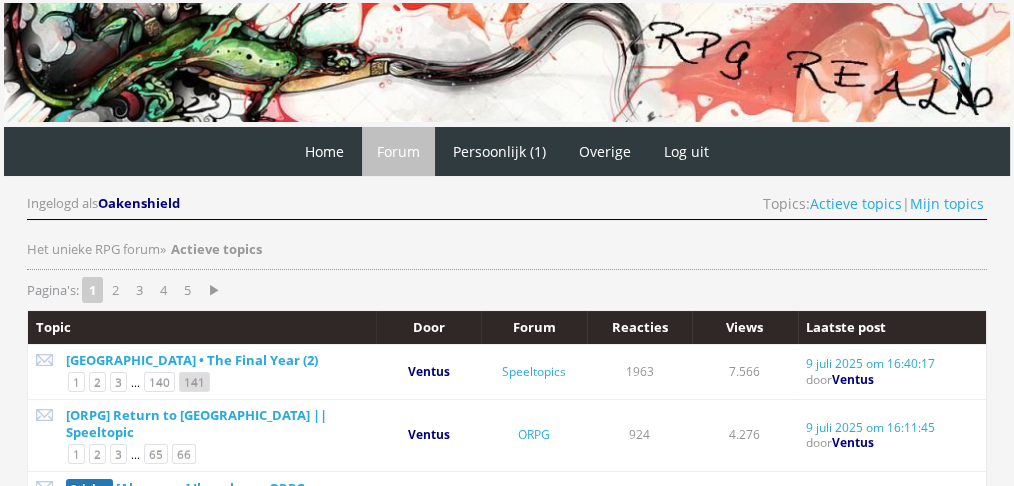 click on "141" at bounding box center (194, 382) 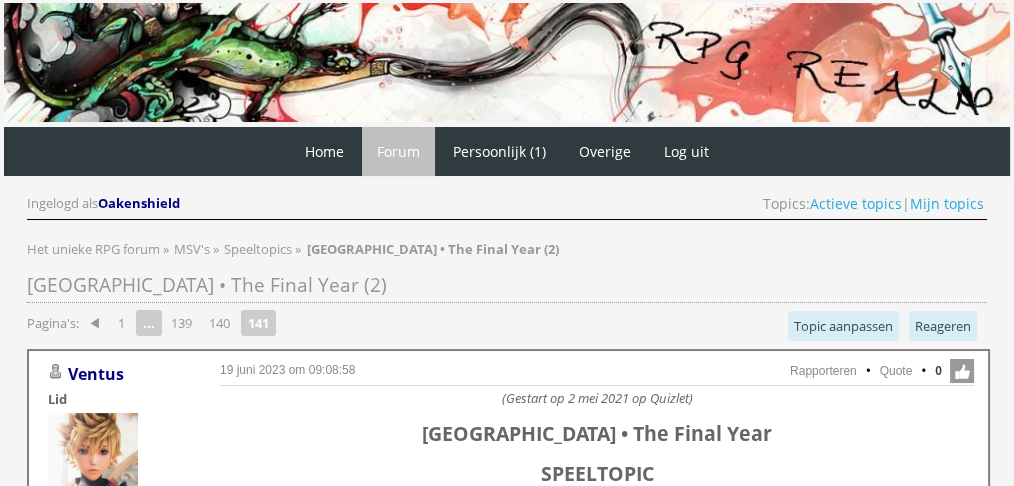 scroll, scrollTop: 0, scrollLeft: 0, axis: both 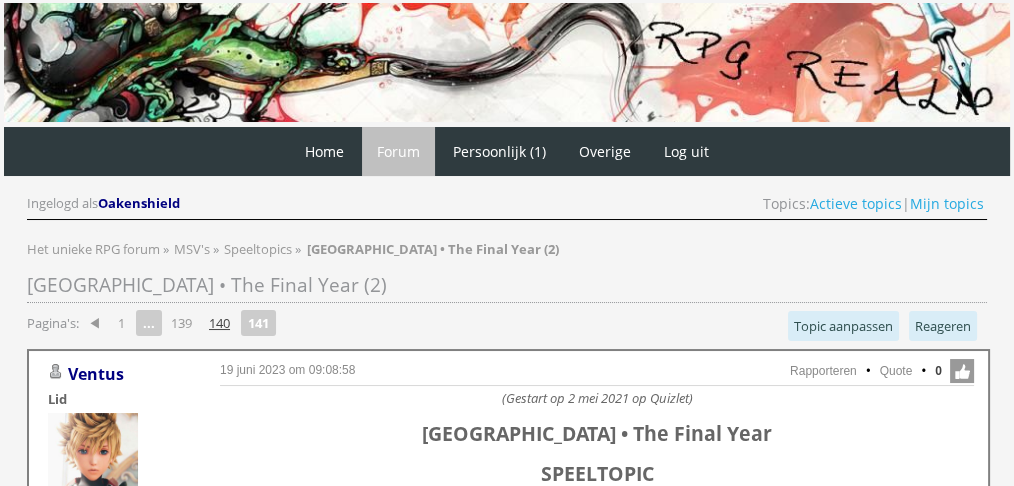 click on "140" at bounding box center [219, 323] 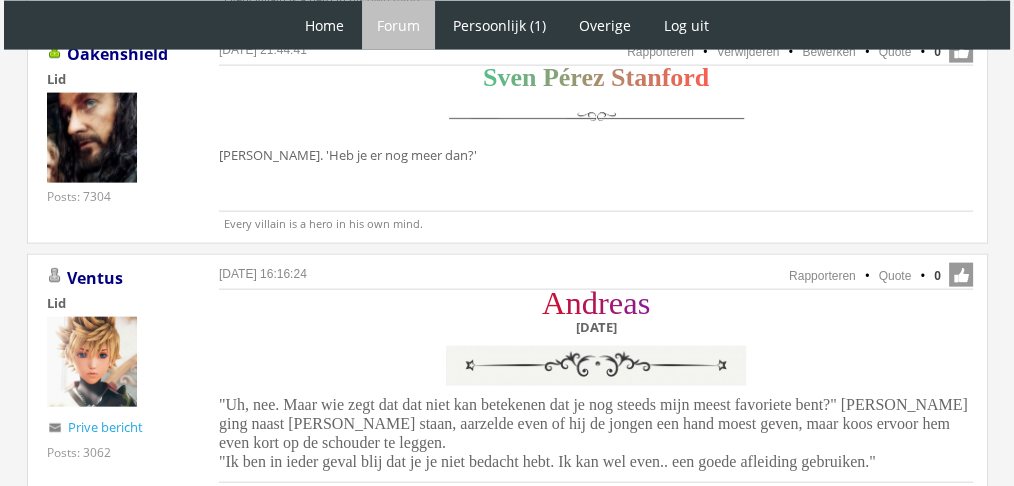 scroll, scrollTop: 4535, scrollLeft: 0, axis: vertical 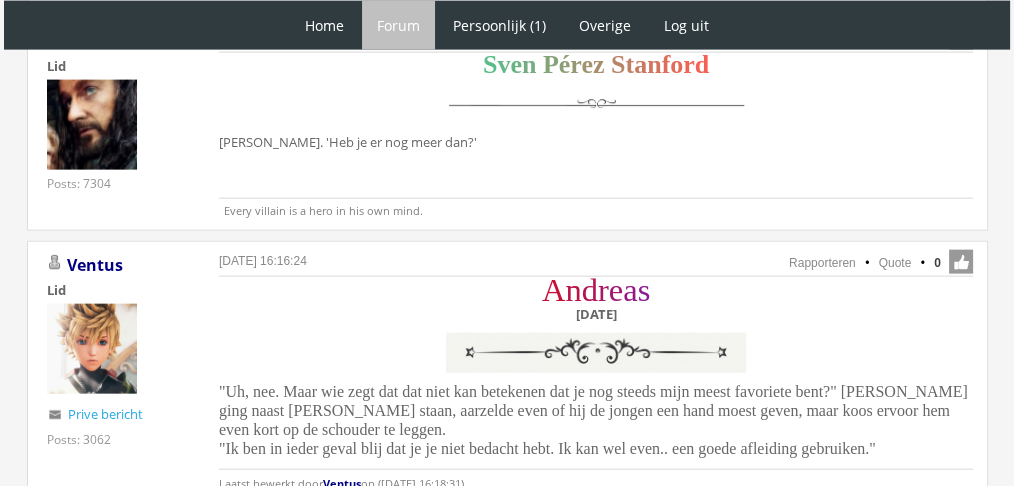 drag, startPoint x: 858, startPoint y: 389, endPoint x: 199, endPoint y: 349, distance: 660.2128 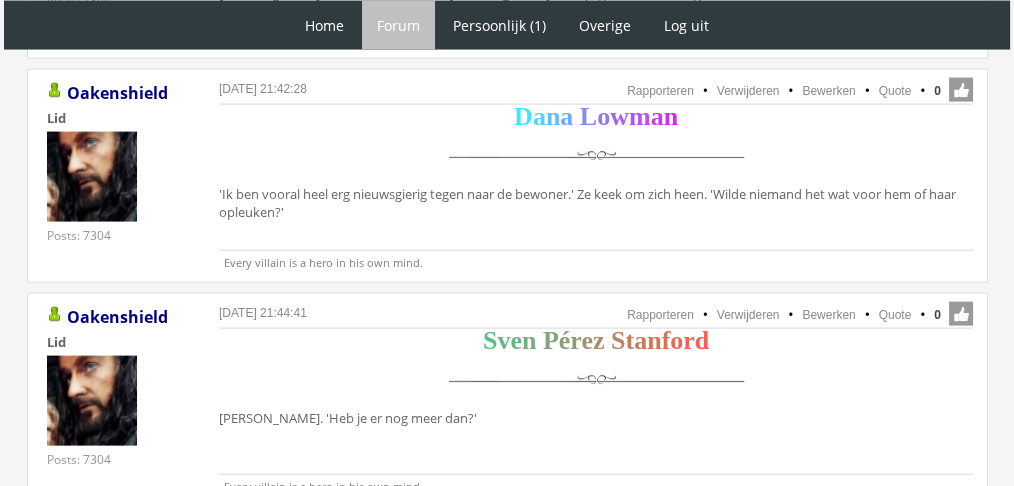 scroll, scrollTop: 4332, scrollLeft: 0, axis: vertical 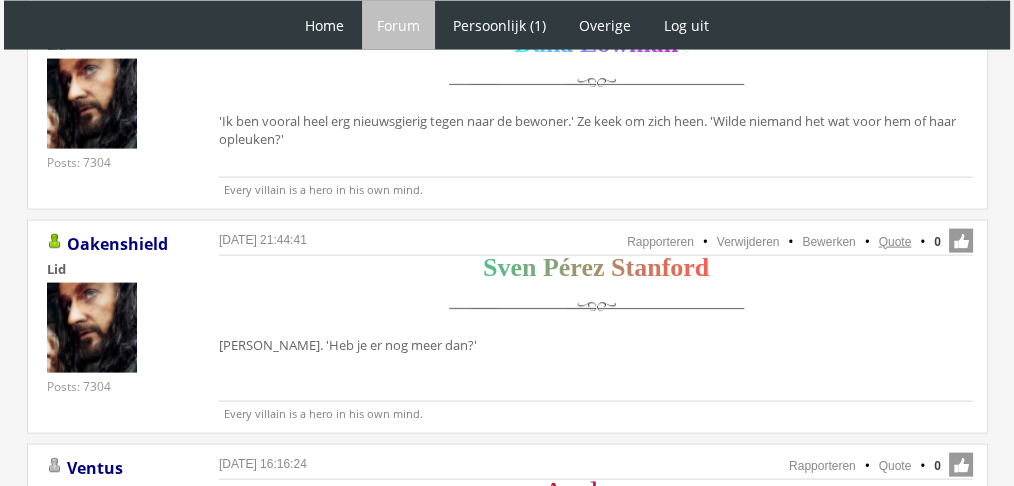 click on "Quote" at bounding box center [895, 242] 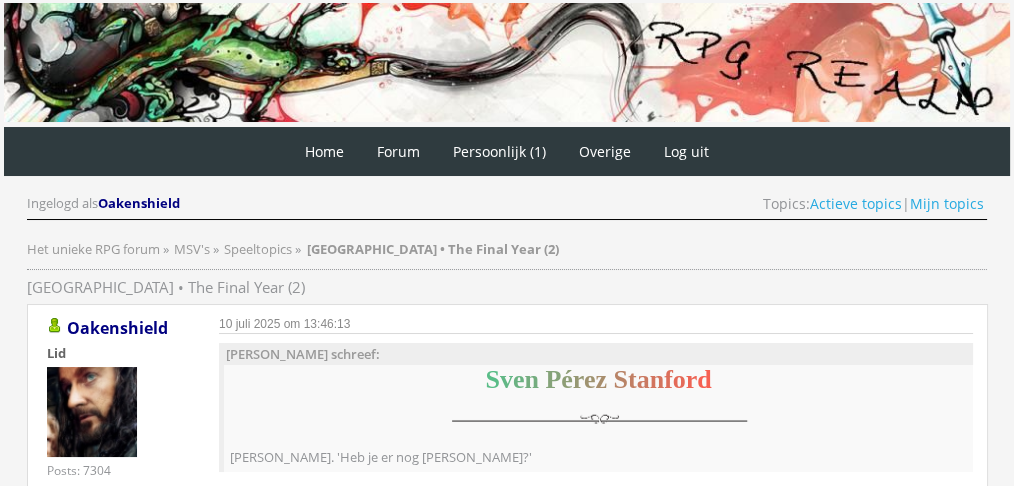 scroll, scrollTop: 0, scrollLeft: 0, axis: both 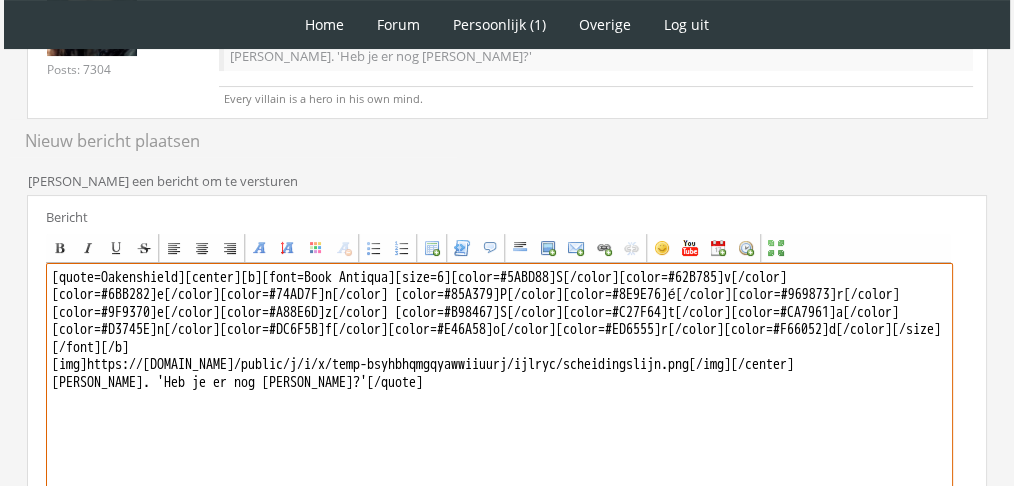 click on "[quote=Oakenshield][center][b][font=Book Antiqua][size=6][color=#5ABD88]S[/color][color=#62B785]v[/color][color=#6BB282]e[/color][color=#74AD7F]n[/color] [color=#85A379]P[/color][color=#8E9E76]é[/color][color=#969873]r[/color][color=#9F9370]e[/color][color=#A88E6D]z[/color] [color=#B98467]S[/color][color=#C27F64]t[/color][color=#CA7961]a[/color][color=#D3745E]n[/color][color=#DC6F5B]f[/color][color=#E46A58]o[/color][color=#ED6555]r[/color][color=#F66052]d[/color][/size][/font][/b]
[img]https://f.eu1.jwwb.nl/public/j/i/x/temp-bsyhbhqmgqyawwiiuurj/ijlryc/scheidingslijn.png[/img][/center]
Sven grinnikte. 'Heb je er nog meer dan?'[/quote]" at bounding box center (499, 448) 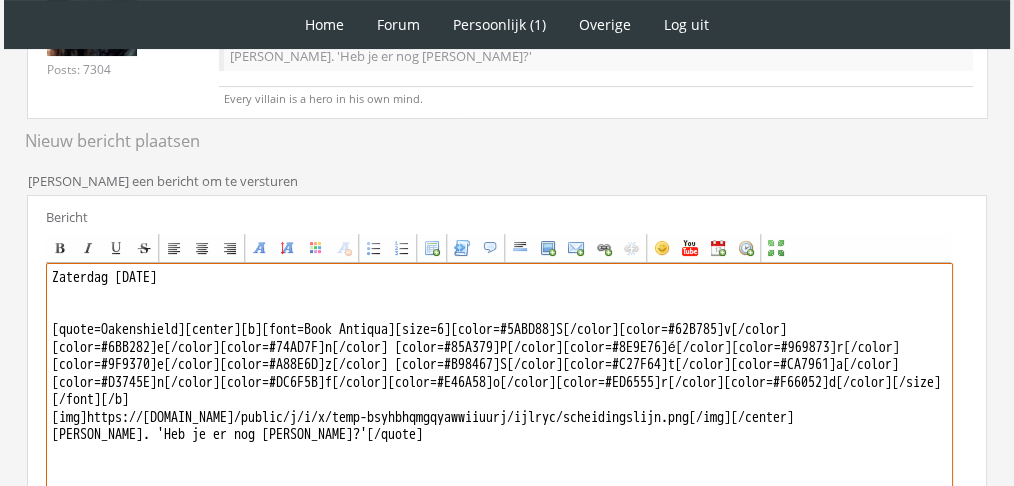 drag, startPoint x: 201, startPoint y: 329, endPoint x: 0, endPoint y: 303, distance: 202.67462 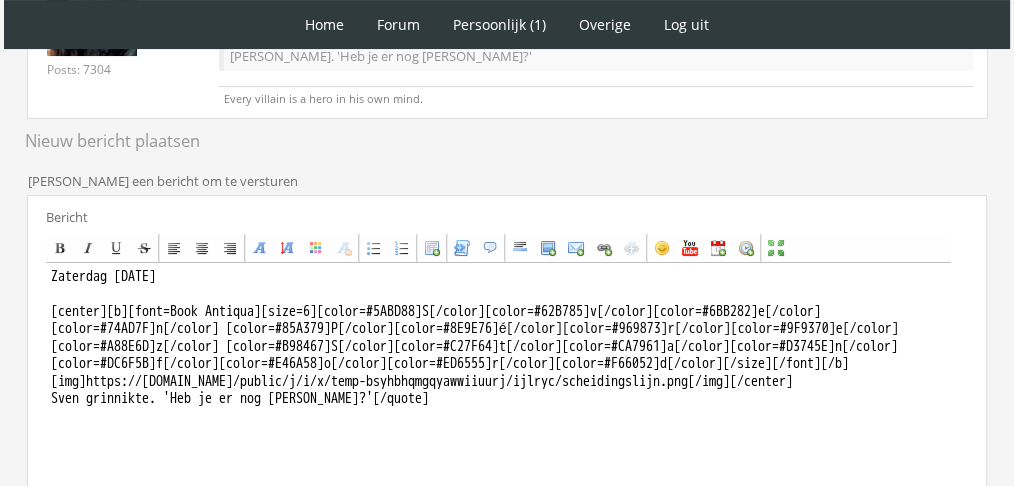 click on "1
Home
Forum
Forum index
Actieve topics
Mijn topics
Persoonlijk (1)
Profiel
Prive berichten (1)
Vrienden
Overige
Gebruikerslijst
Crew gebruikerslijst
Online gebruikers Log uit  |" at bounding box center (507, 206) 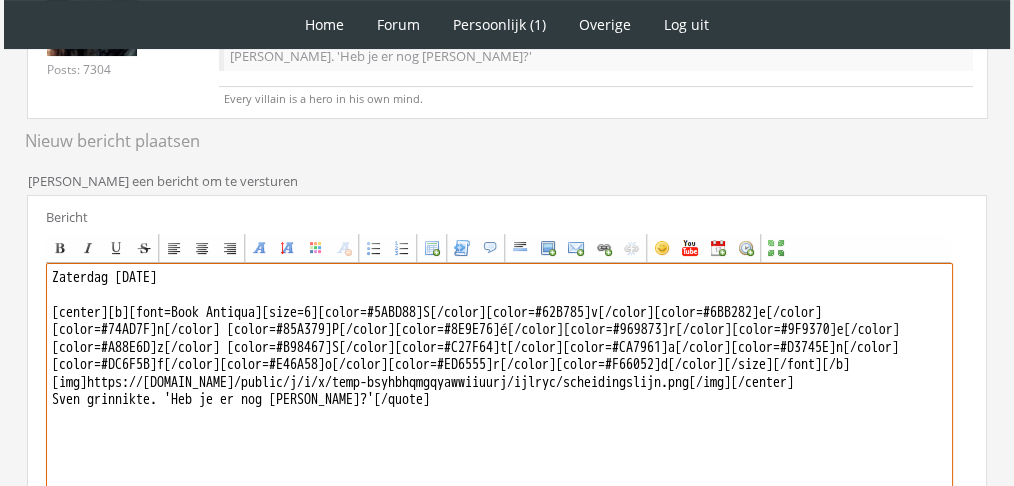 drag, startPoint x: 439, startPoint y: 438, endPoint x: 37, endPoint y: 409, distance: 403.04468 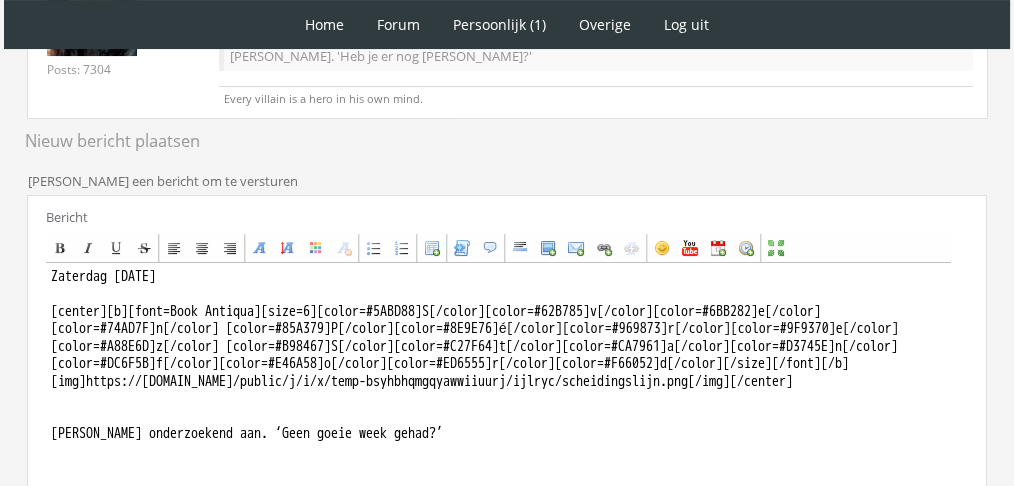 click on "Bericht
Bold Italic Underline Strikethrough Align left Center Align right Font Name Font Size Font Color Remove Formatting Bullet list Ordered list Insert a table Code Insert a Quote Insert a horizontal rule Insert an image Insert an email Insert a link Unlink Insert an emoticon Insert a YouTube video Insert current date Insert current time Maximize
Aantal woorden: 17" at bounding box center (507, 430) 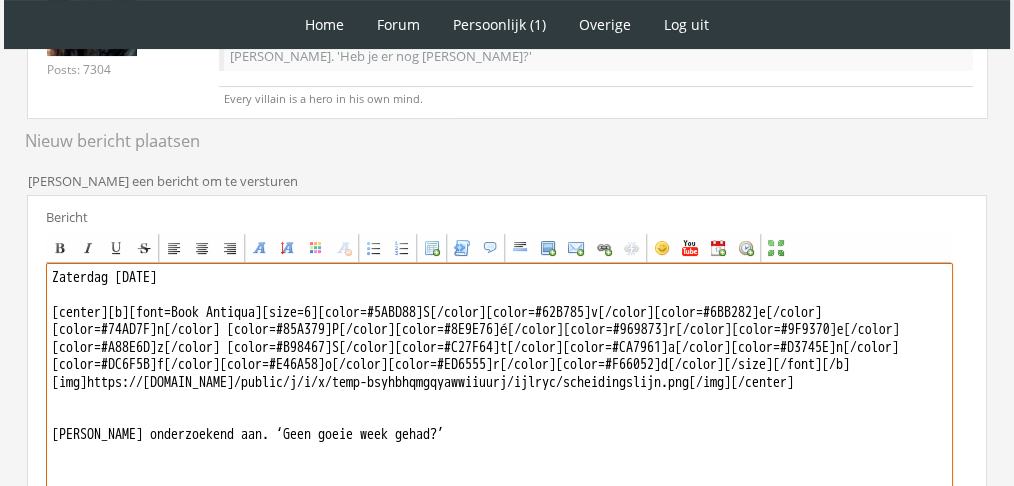 click on "Zaterdag 27 november
[center][b][font=Book Antiqua][size=6][color=#5ABD88]S[/color][color=#62B785]v[/color][color=#6BB282]e[/color][color=#74AD7F]n[/color] [color=#85A379]P[/color][color=#8E9E76]é[/color][color=#969873]r[/color][color=#9F9370]e[/color][color=#A88E6D]z[/color] [color=#B98467]S[/color][color=#C27F64]t[/color][color=#CA7961]a[/color][color=#D3745E]n[/color][color=#DC6F5B]f[/color][color=#E46A58]o[/color][color=#ED6555]r[/color][color=#F66052]d[/color][/size][/font][/b]
[img]https://f.eu1.jwwb.nl/public/j/i/x/temp-bsyhbhqmgqyawwiiuurj/ijlryc/scheidingslijn.png[/img][/center]
Sven keek de jongen onderzoekend aan. ‘Geen goeie week gehad?’" at bounding box center [499, 448] 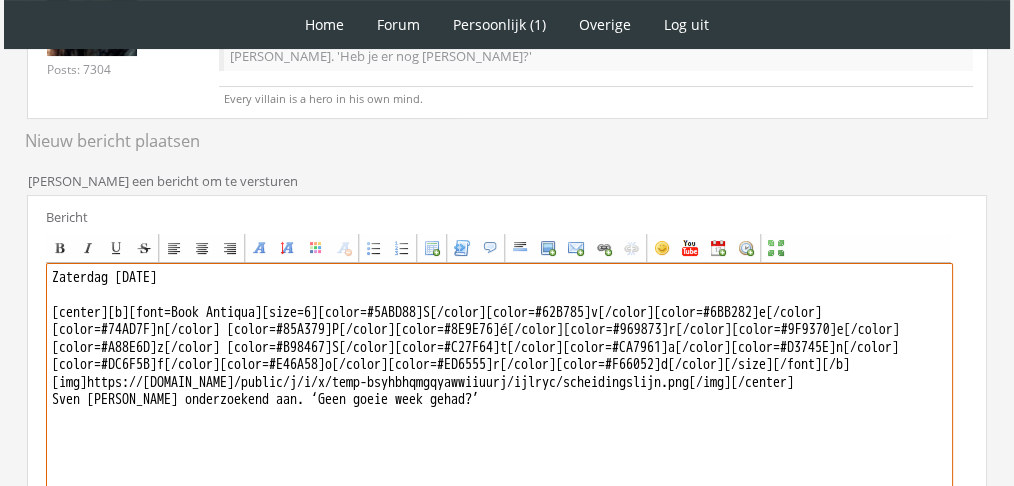 drag, startPoint x: 241, startPoint y: 283, endPoint x: 0, endPoint y: 280, distance: 241.01868 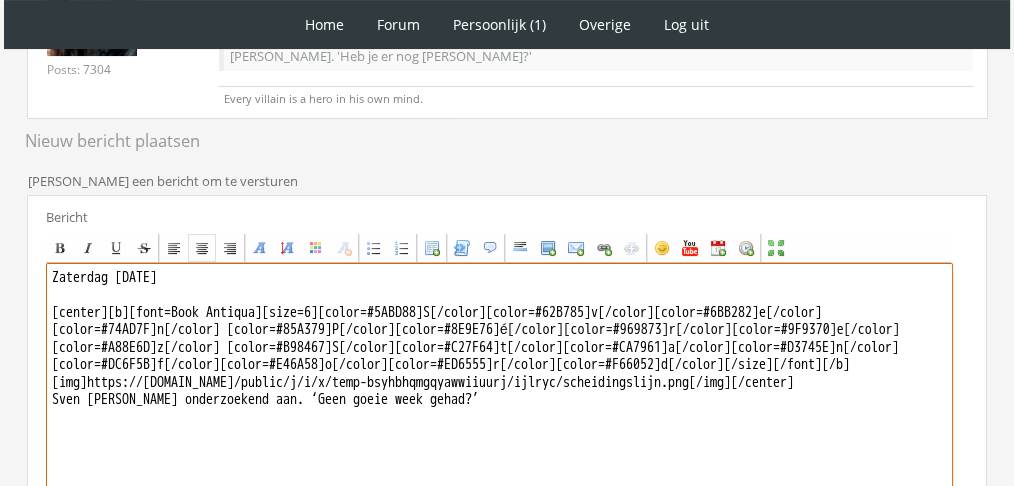 click on "Center" at bounding box center [202, 248] 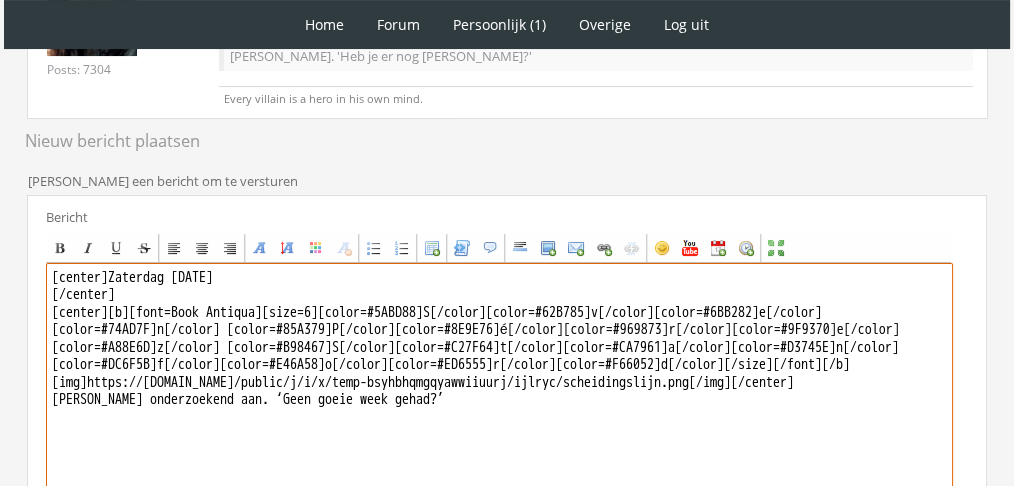 click on "[center]Zaterdag 27 november
[/center]
[center][b][font=Book Antiqua][size=6][color=#5ABD88]S[/color][color=#62B785]v[/color][color=#6BB282]e[/color][color=#74AD7F]n[/color] [color=#85A379]P[/color][color=#8E9E76]é[/color][color=#969873]r[/color][color=#9F9370]e[/color][color=#A88E6D]z[/color] [color=#B98467]S[/color][color=#C27F64]t[/color][color=#CA7961]a[/color][color=#D3745E]n[/color][color=#DC6F5B]f[/color][color=#E46A58]o[/color][color=#ED6555]r[/color][color=#F66052]d[/color][/size][/font][/b]
[img]https://f.eu1.jwwb.nl/public/j/i/x/temp-bsyhbhqmgqyawwiiuurj/ijlryc/scheidingslijn.png[/img][/center]
Sven keek de jongen onderzoekend aan. ‘Geen goeie week gehad?’" at bounding box center (499, 448) 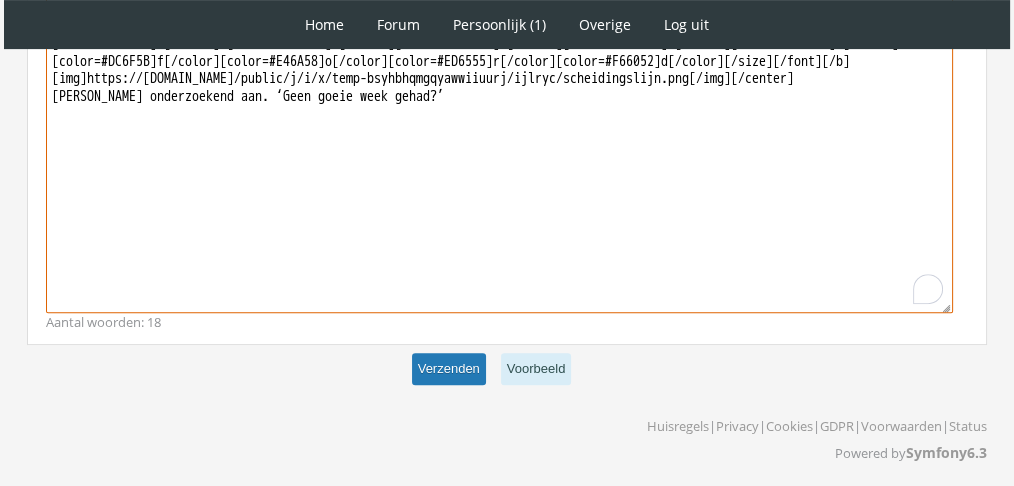 type on "[center]Zaterdag [DATE]
[/center]
[center][b][font=Book Antiqua][size=6][color=#5ABD88]S[/color][color=#62B785]v[/color][color=#6BB282]e[/color][color=#74AD7F]n[/color] [color=#85A379]P[/color][color=#8E9E76]é[/color][color=#969873]r[/color][color=#9F9370]e[/color][color=#A88E6D]z[/color] [color=#B98467]S[/color][color=#C27F64]t[/color][color=#CA7961]a[/color][color=#D3745E]n[/color][color=#DC6F5B]f[/color][color=#E46A58]o[/color][color=#ED6555]r[/color][color=#F66052]d[/color][/size][/font][/b]
[img]https://[DOMAIN_NAME]/public/j/i/x/temp-bsyhbhqmgqyawwiiuurj/ijlryc/scheidingslijn.png[/img][/center]
[PERSON_NAME] onderzoekend aan. ‘Geen goeie week gehad?’" 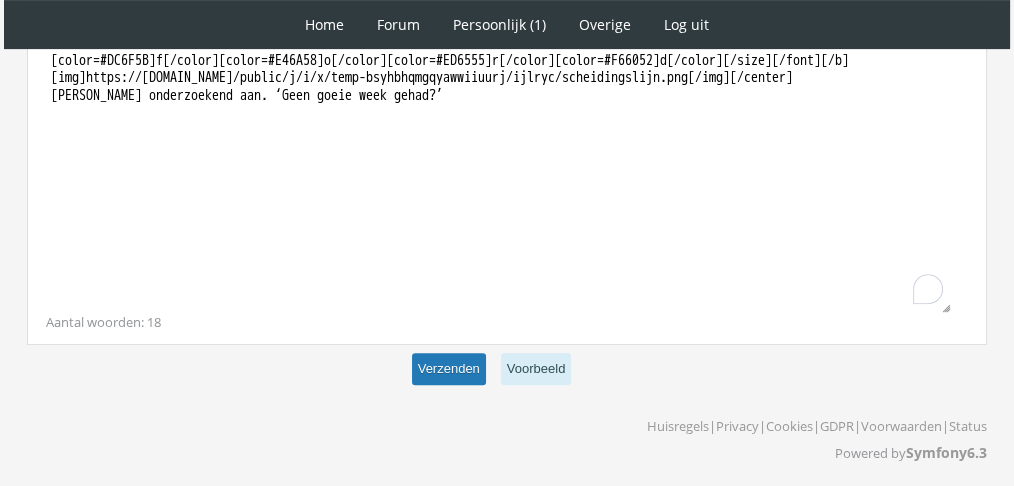 scroll, scrollTop: 722, scrollLeft: 0, axis: vertical 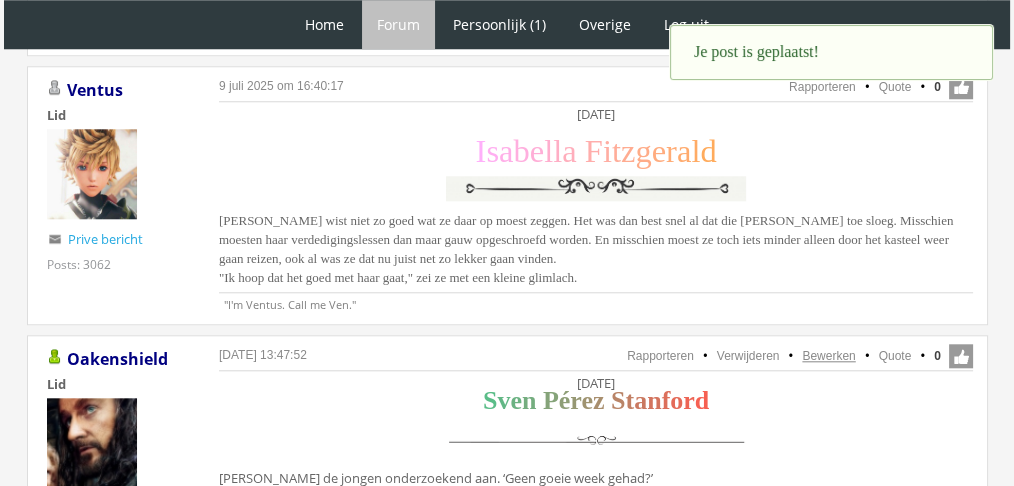 click on "Bewerken" at bounding box center [828, 356] 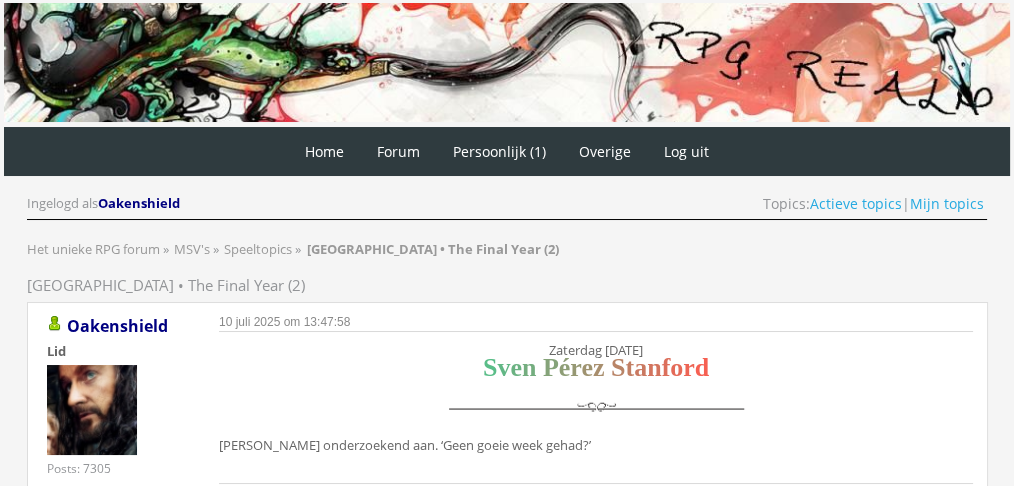 scroll, scrollTop: 0, scrollLeft: 0, axis: both 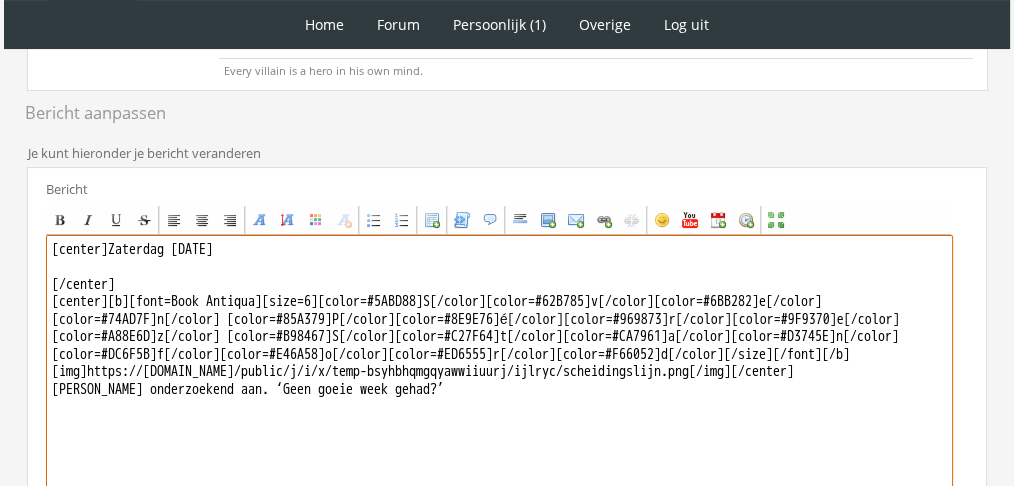 click on "[center]Zaterdag 27 november
[/center]
[center][b][font=Book Antiqua][size=6][color=#5ABD88]S[/color][color=#62B785]v[/color][color=#6BB282]e[/color][color=#74AD7F]n[/color] [color=#85A379]P[/color][color=#8E9E76]é[/color][color=#969873]r[/color][color=#9F9370]e[/color][color=#A88E6D]z[/color] [color=#B98467]S[/color][color=#C27F64]t[/color][color=#CA7961]a[/color][color=#D3745E]n[/color][color=#DC6F5B]f[/color][color=#E46A58]o[/color][color=#ED6555]r[/color][color=#F66052]d[/color][/size][/font][/b]
[img]https://f.eu1.jwwb.nl/public/j/i/x/temp-bsyhbhqmgqyawwiiuurj/ijlryc/scheidingslijn.png[/img][/center]
Sven keek de jongen onderzoekend aan. ‘Geen goeie week gehad?’" at bounding box center (499, 420) 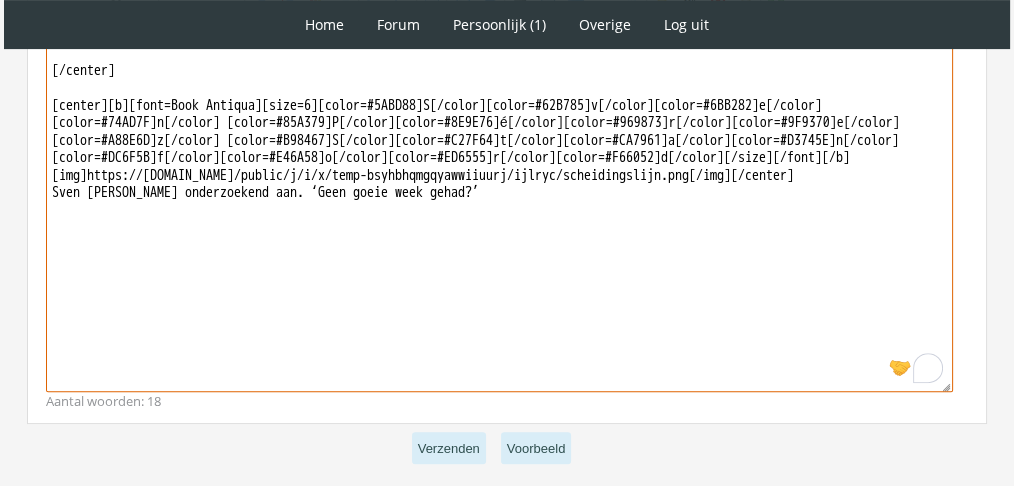 scroll, scrollTop: 714, scrollLeft: 0, axis: vertical 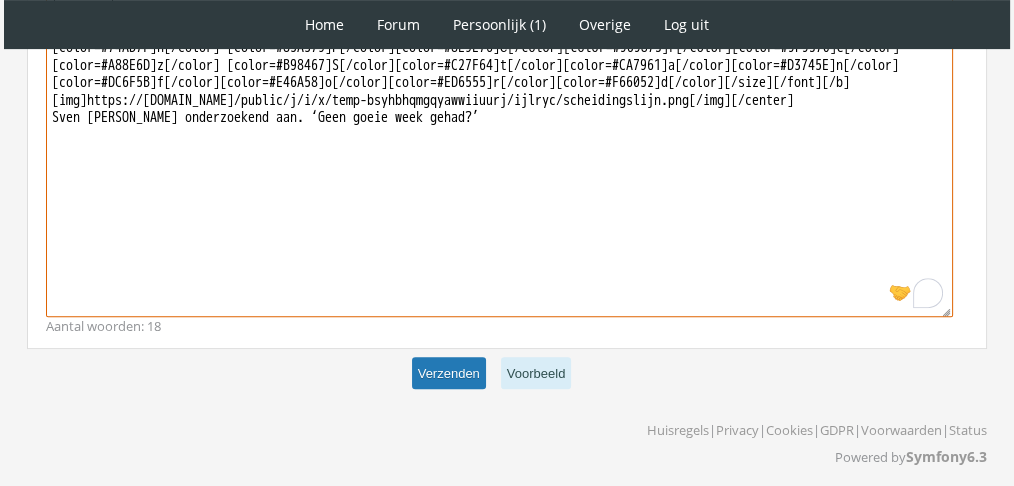 type on "[center]Zaterdag 27 november
[/center]
[center][b][font=Book Antiqua][size=6][color=#5ABD88]S[/color][color=#62B785]v[/color][color=#6BB282]e[/color][color=#74AD7F]n[/color] [color=#85A379]P[/color][color=#8E9E76]é[/color][color=#969873]r[/color][color=#9F9370]e[/color][color=#A88E6D]z[/color] [color=#B98467]S[/color][color=#C27F64]t[/color][color=#CA7961]a[/color][color=#D3745E]n[/color][color=#DC6F5B]f[/color][color=#E46A58]o[/color][color=#ED6555]r[/color][color=#F66052]d[/color][/size][/font][/b]
[img]https://f.eu1.jwwb.nl/public/j/i/x/temp-bsyhbhqmgqyawwiiuurj/ijlryc/scheidingslijn.png[/img][/center]
Sven keek de jongen onderzoekend aan. ‘Geen goeie week gehad?’" 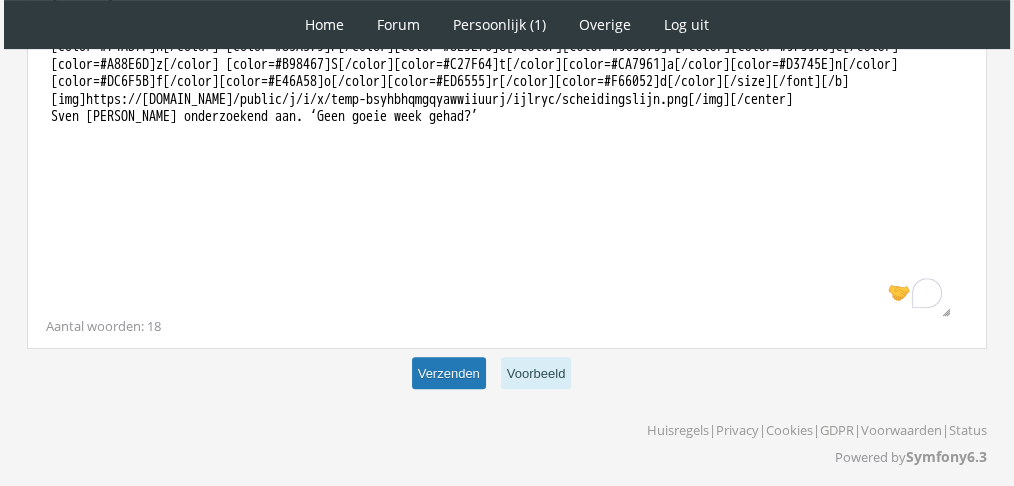 click on "Verzenden" at bounding box center (449, 373) 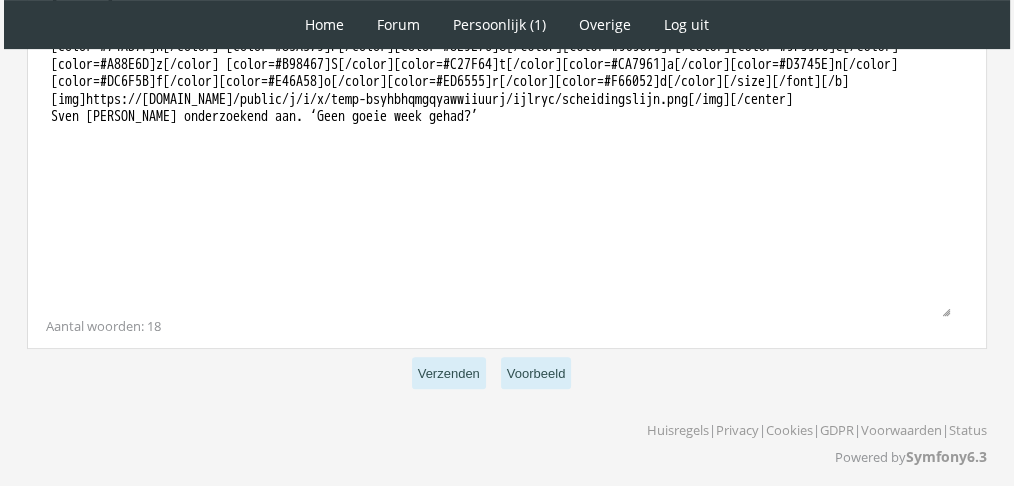 scroll, scrollTop: 714, scrollLeft: 0, axis: vertical 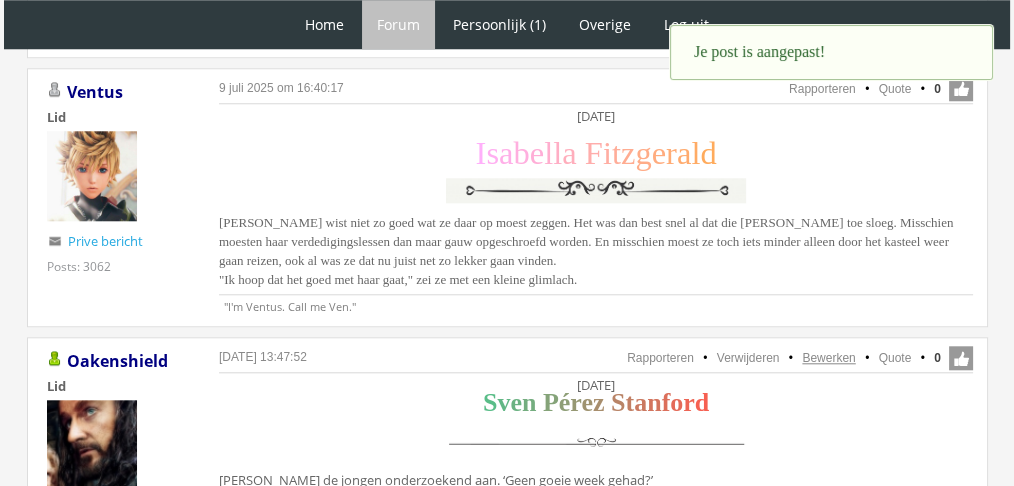click on "Bewerken" at bounding box center [828, 358] 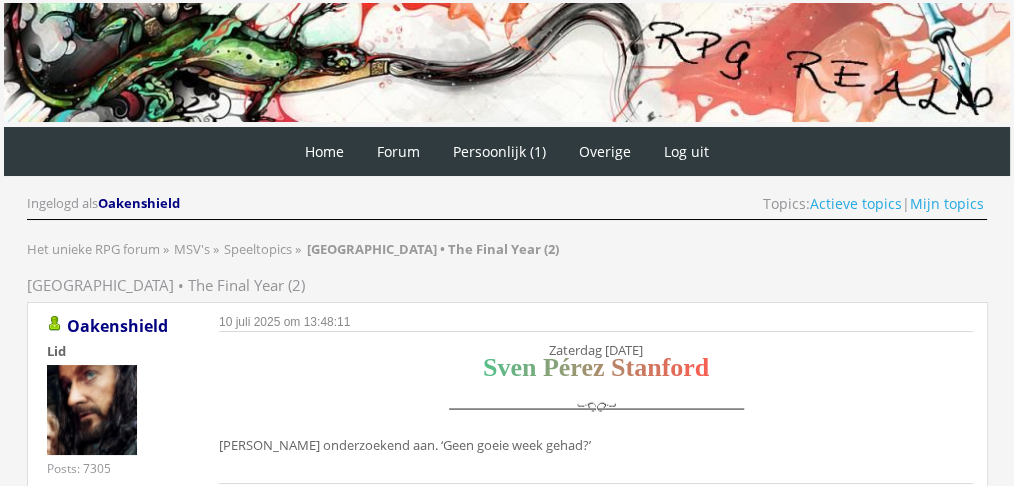 scroll, scrollTop: 0, scrollLeft: 0, axis: both 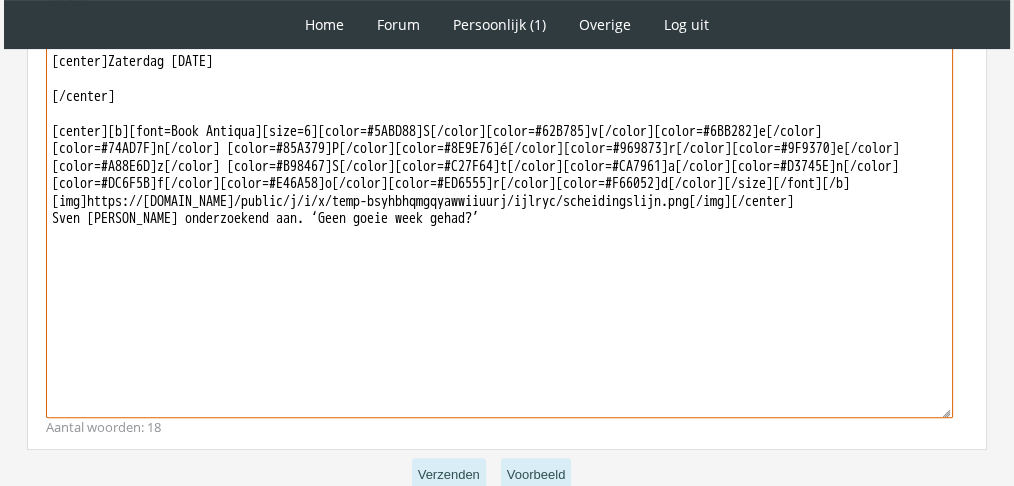 click on "[center]Zaterdag 27 november
[/center]
[center][b][font=Book Antiqua][size=6][color=#5ABD88]S[/color][color=#62B785]v[/color][color=#6BB282]e[/color][color=#74AD7F]n[/color] [color=#85A379]P[/color][color=#8E9E76]é[/color][color=#969873]r[/color][color=#9F9370]e[/color][color=#A88E6D]z[/color] [color=#B98467]S[/color][color=#C27F64]t[/color][color=#CA7961]a[/color][color=#D3745E]n[/color][color=#DC6F5B]f[/color][color=#E46A58]o[/color][color=#ED6555]r[/color][color=#F66052]d[/color][/size][/font][/b]
[img]https://f.eu1.jwwb.nl/public/j/i/x/temp-bsyhbhqmgqyawwiiuurj/ijlryc/scheidingslijn.png[/img][/center]
Sven keek de jongen onderzoekend aan. ‘Geen goeie week gehad?’" at bounding box center (499, 232) 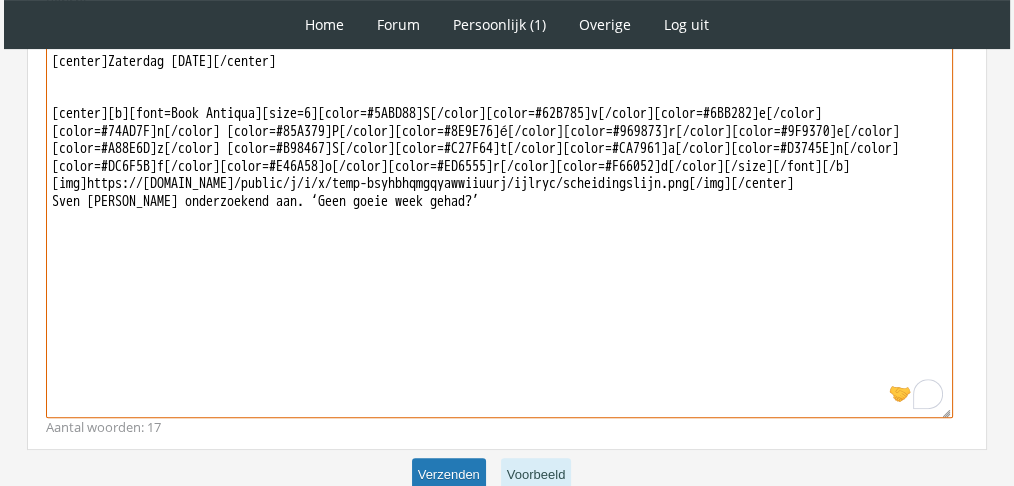 type on "[center]Zaterdag 27 november[/center]
[center][b][font=Book Antiqua][size=6][color=#5ABD88]S[/color][color=#62B785]v[/color][color=#6BB282]e[/color][color=#74AD7F]n[/color] [color=#85A379]P[/color][color=#8E9E76]é[/color][color=#969873]r[/color][color=#9F9370]e[/color][color=#A88E6D]z[/color] [color=#B98467]S[/color][color=#C27F64]t[/color][color=#CA7961]a[/color][color=#D3745E]n[/color][color=#DC6F5B]f[/color][color=#E46A58]o[/color][color=#ED6555]r[/color][color=#F66052]d[/color][/size][/font][/b]
[img]https://f.eu1.jwwb.nl/public/j/i/x/temp-bsyhbhqmgqyawwiiuurj/ijlryc/scheidingslijn.png[/img][/center]
Sven keek de jongen onderzoekend aan. ‘Geen goeie week gehad?’" 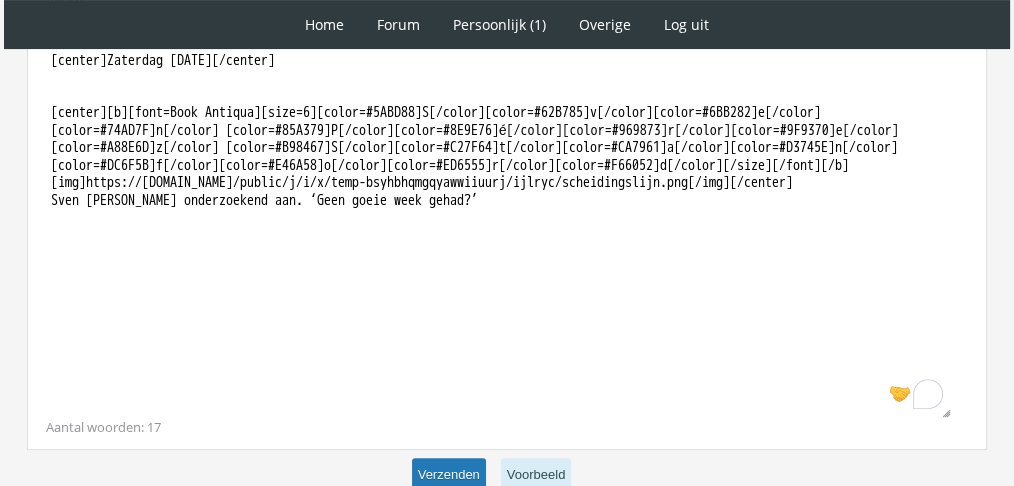 click on "Verzenden" at bounding box center [449, 474] 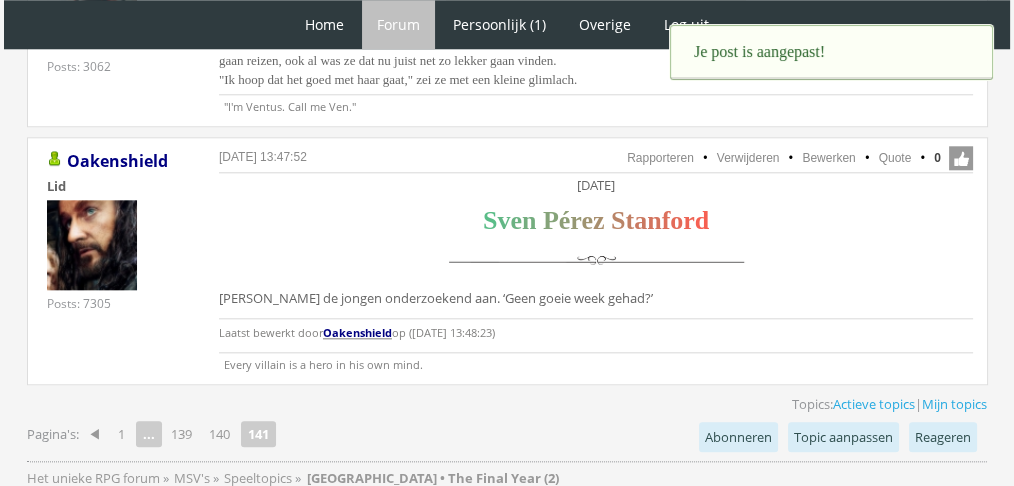 scroll, scrollTop: 0, scrollLeft: 0, axis: both 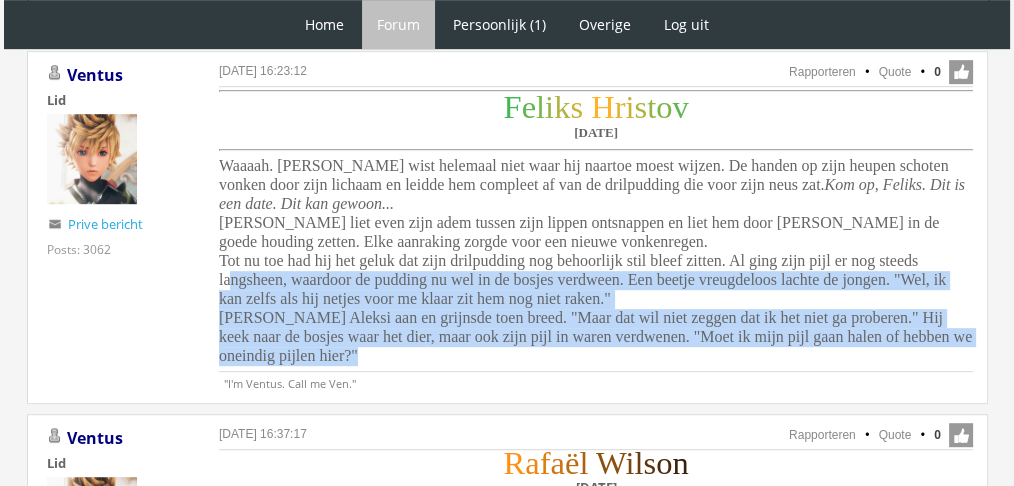 drag, startPoint x: 338, startPoint y: 327, endPoint x: 219, endPoint y: 252, distance: 140.66272 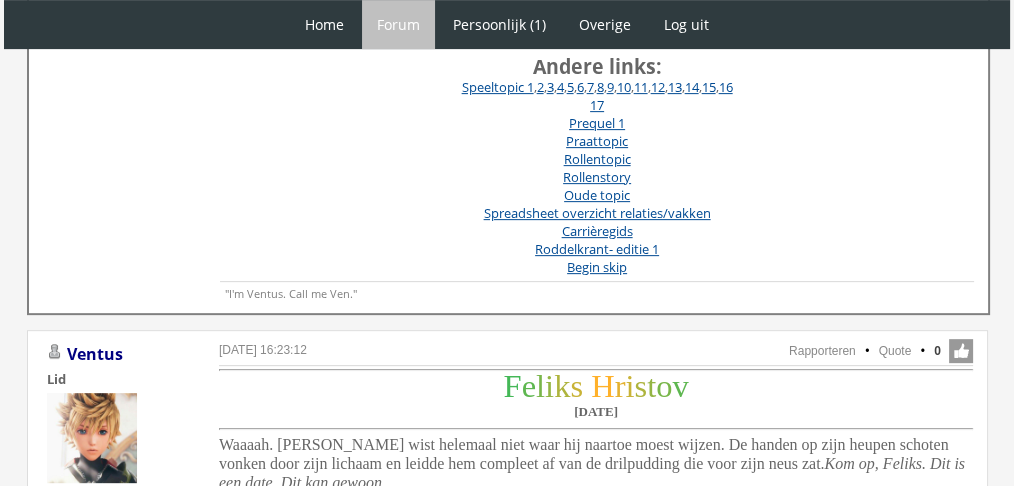 scroll, scrollTop: 94, scrollLeft: 0, axis: vertical 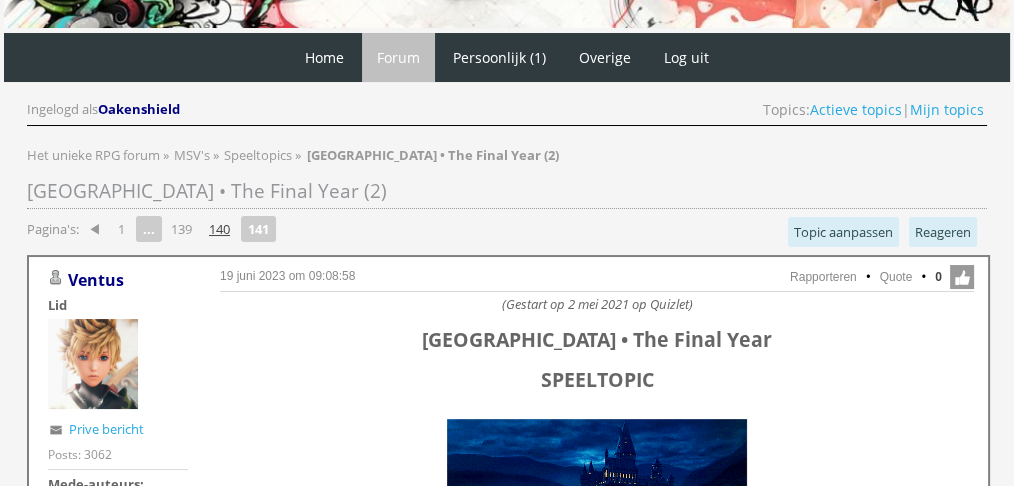click on "140" at bounding box center [219, 229] 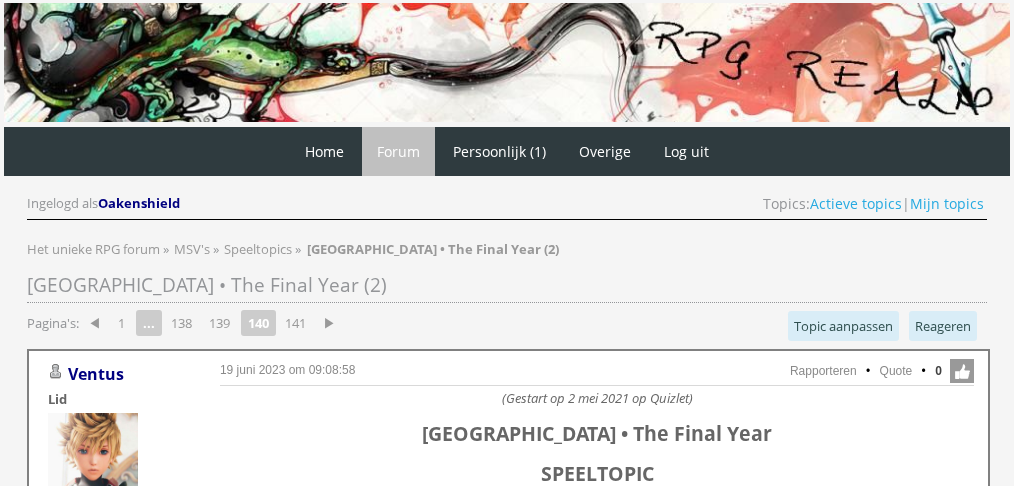 scroll, scrollTop: 0, scrollLeft: 0, axis: both 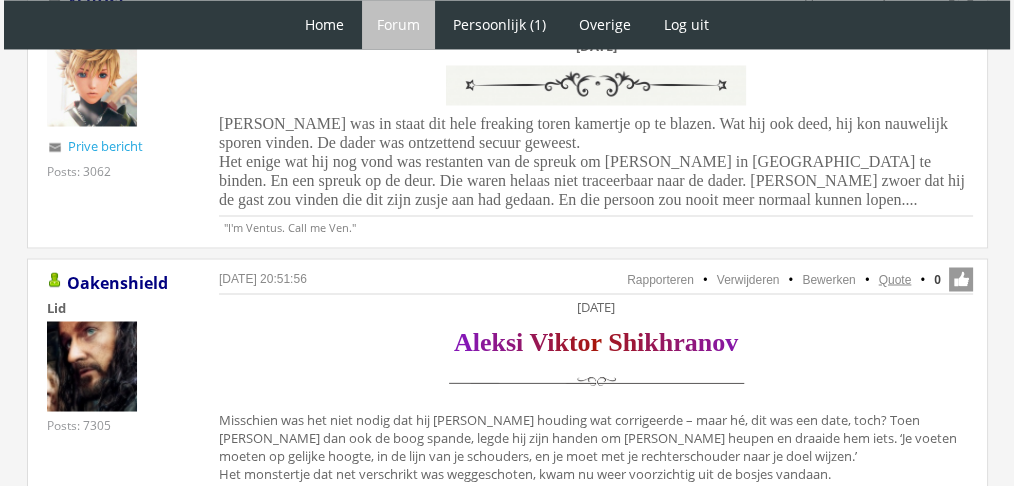 click on "Quote" at bounding box center [895, 279] 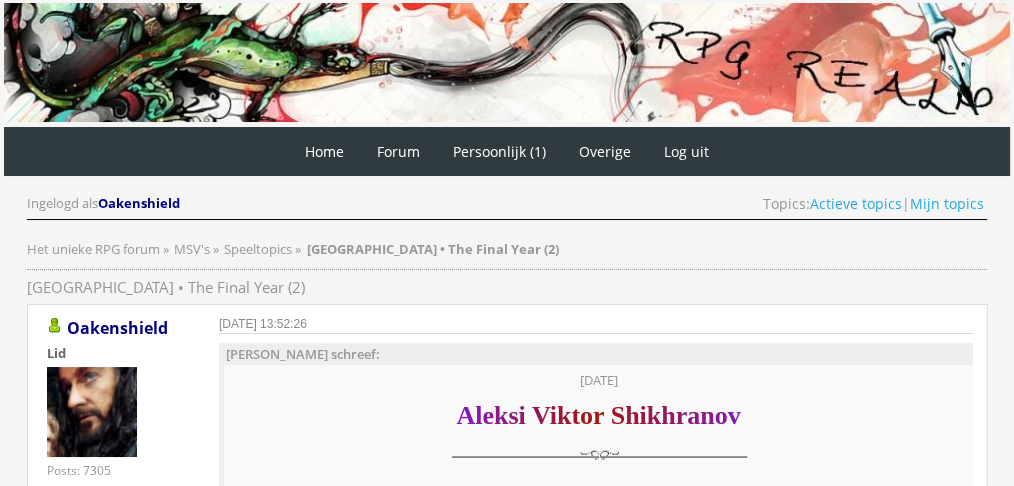 scroll, scrollTop: 0, scrollLeft: 0, axis: both 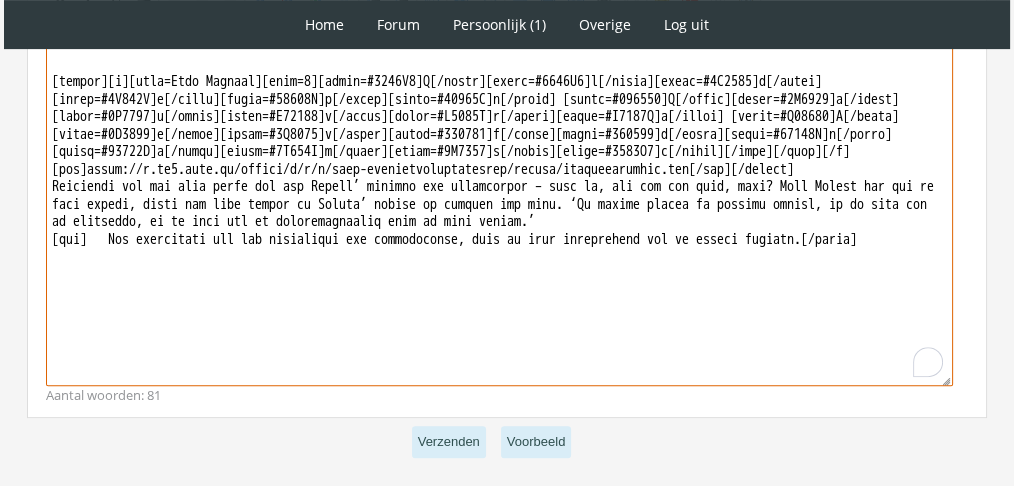 drag, startPoint x: 946, startPoint y: 254, endPoint x: 42, endPoint y: 197, distance: 905.7952 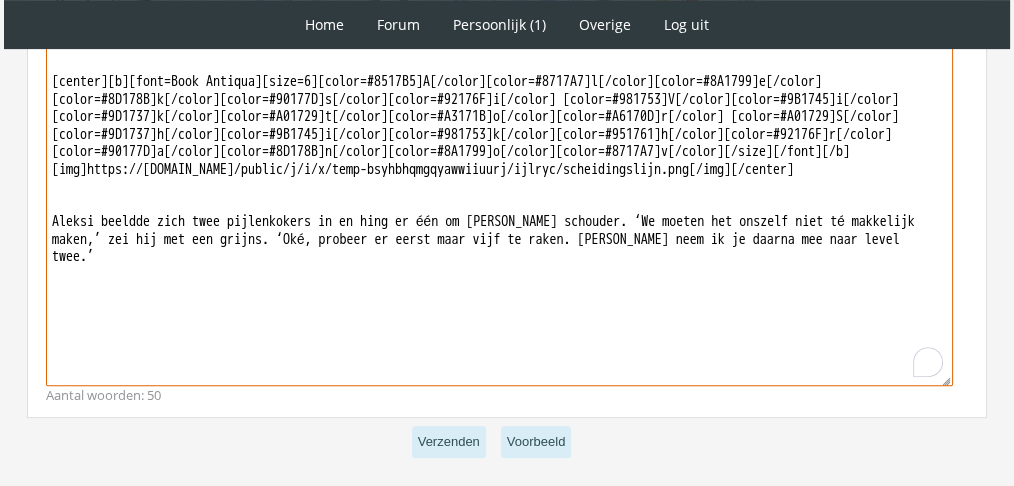 click on "[quote=Oakenshield][center]Donderdag 25 november[/center]
[center][b][font=Book Antiqua][size=6][color=#8517B5]A[/color][color=#8717A7]l[/color][color=#8A1799]e[/color][color=#8D178B]k[/color][color=#90177D]s[/color][color=#92176F]i[/color] [color=#981753]V[/color][color=#9B1745]i[/color][color=#9D1737]k[/color][color=#A01729]t[/color][color=#A3171B]o[/color][color=#A6170D]r[/color] [color=#A01729]S[/color][color=#9D1737]h[/color][color=#9B1745]i[/color][color=#981753]k[/color][color=#951761]h[/color][color=#92176F]r[/color][color=#90177D]a[/color][color=#8D178B]n[/color][color=#8A1799]o[/color][color=#8717A7]v[/color][/size][/font][/b]
[img]https://f.eu1.jwwb.nl/public/j/i/x/temp-bsyhbhqmgqyawwiiuurj/ijlryc/scheidingslijn.png[/img][/center]
Aleksi beeldde zich twee pijlenkokers in en hing er één om Feliks’ schouder. ‘We moeten het onszelf niet té makkelijk maken,’ zei hij met een grijns. ‘Oké, probeer er eerst maar vijf te raken. Dan neem ik je daarna mee naar level twee.’" at bounding box center [499, 200] 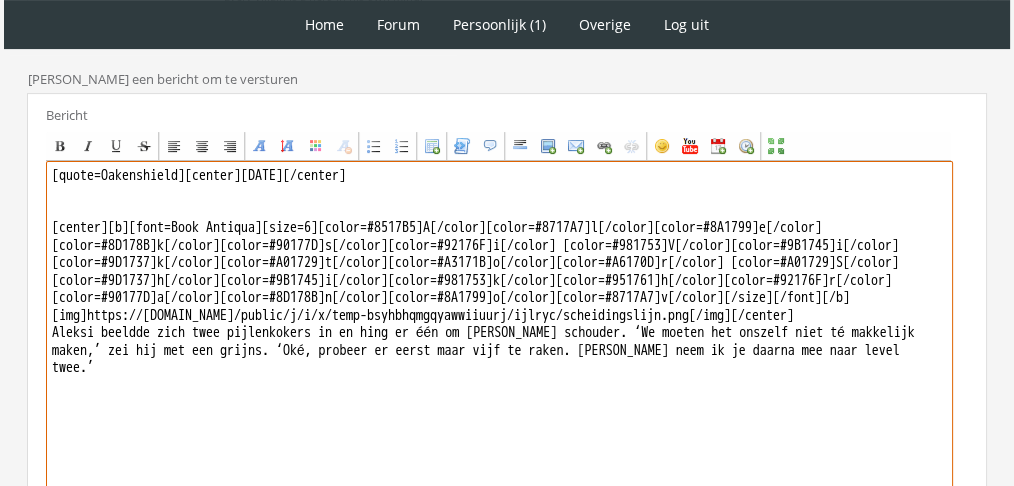 scroll, scrollTop: 591, scrollLeft: 0, axis: vertical 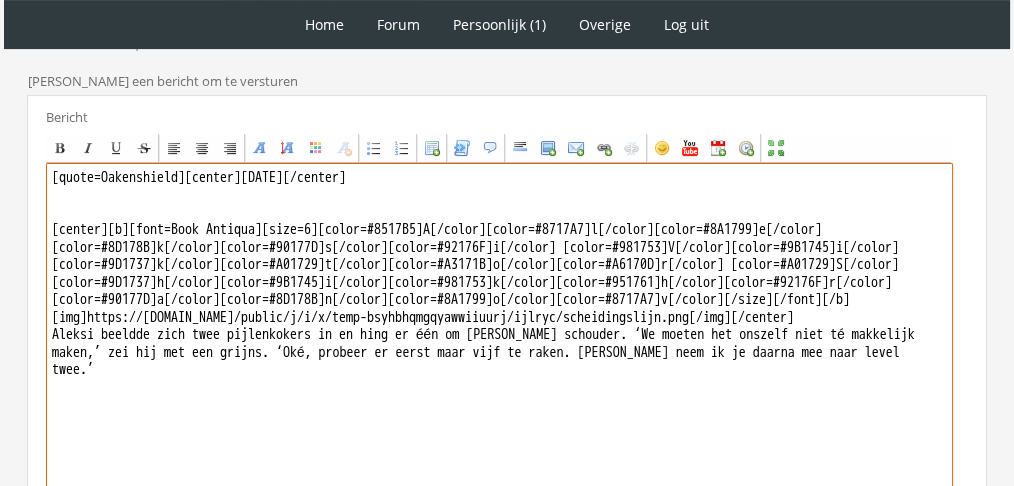 drag, startPoint x: 193, startPoint y: 172, endPoint x: 0, endPoint y: 108, distance: 203.3347 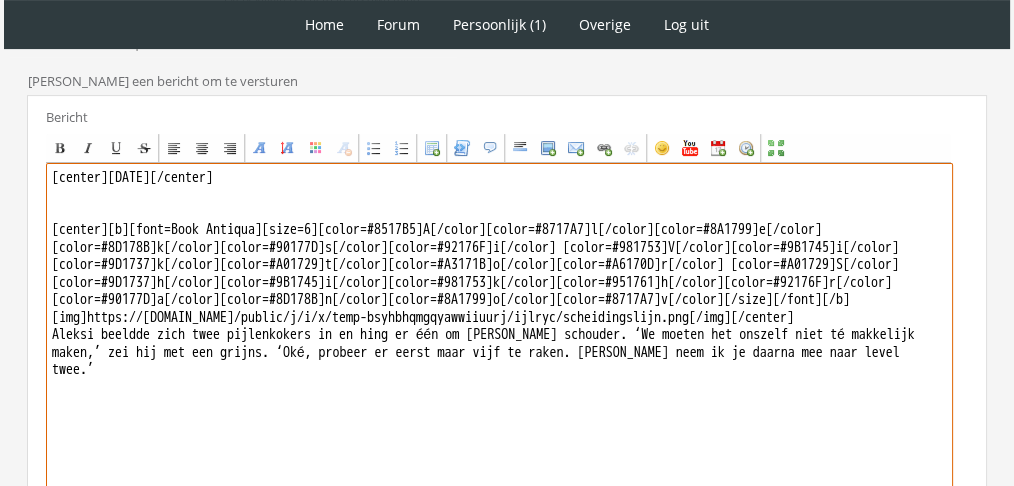 type on "[center]Donderdag 25 november[/center]
[center][b][font=Book Antiqua][size=6][color=#8517B5]A[/color][color=#8717A7]l[/color][color=#8A1799]e[/color][color=#8D178B]k[/color][color=#90177D]s[/color][color=#92176F]i[/color] [color=#981753]V[/color][color=#9B1745]i[/color][color=#9D1737]k[/color][color=#A01729]t[/color][color=#A3171B]o[/color][color=#A6170D]r[/color] [color=#A01729]S[/color][color=#9D1737]h[/color][color=#9B1745]i[/color][color=#981753]k[/color][color=#951761]h[/color][color=#92176F]r[/color][color=#90177D]a[/color][color=#8D178B]n[/color][color=#8A1799]o[/color][color=#8717A7]v[/color][/size][/font][/b]
[img]https://f.eu1.jwwb.nl/public/j/i/x/temp-bsyhbhqmgqyawwiiuurj/ijlryc/scheidingslijn.png[/img][/center]
Aleksi beeldde zich twee pijlenkokers in en hing er één om Feliks’ schouder. ‘We moeten het onszelf niet té makkelijk maken,’ zei hij met een grijns. ‘Oké, probeer er eerst maar vijf te raken. Dan neem ik je daarna mee naar level twee.’" 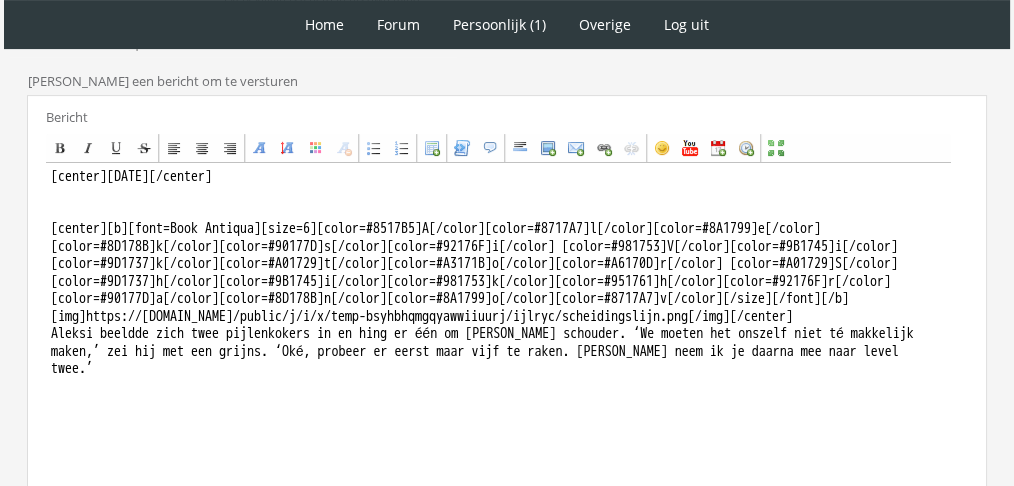 drag, startPoint x: 987, startPoint y: 336, endPoint x: 1023, endPoint y: 359, distance: 42.72002 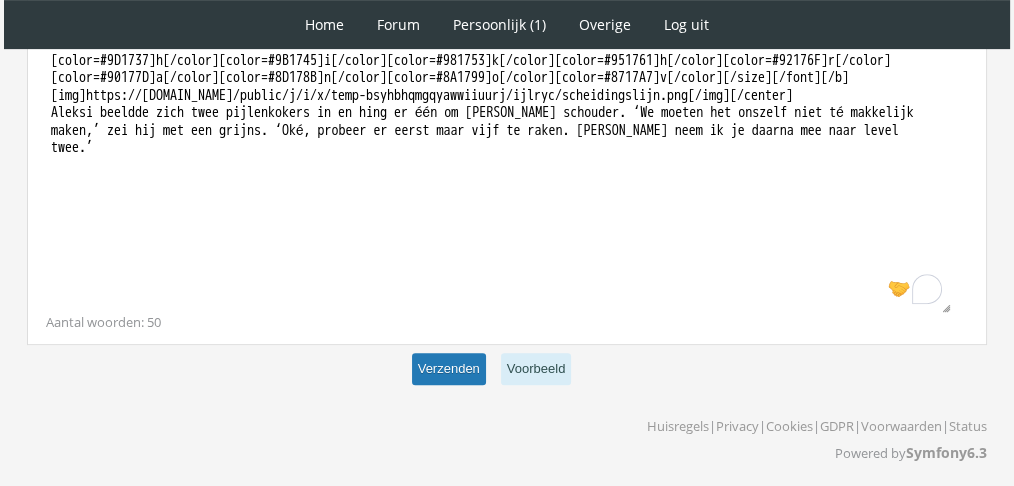 click on "Verzenden" at bounding box center (449, 369) 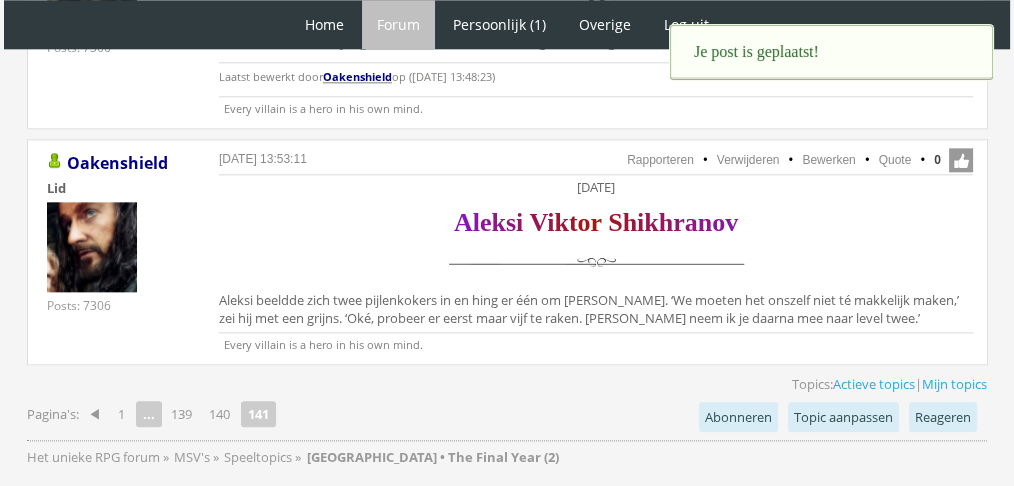 scroll, scrollTop: 0, scrollLeft: 0, axis: both 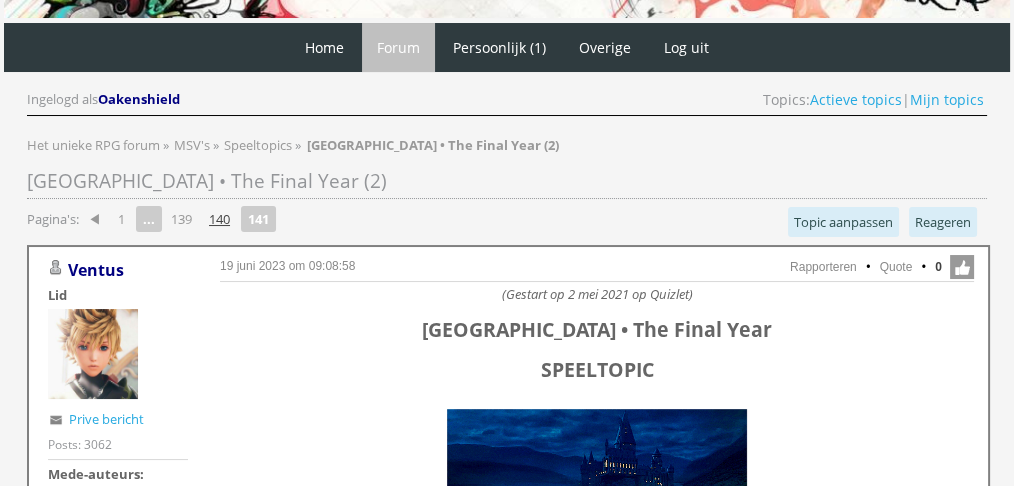 click on "140" at bounding box center (219, 219) 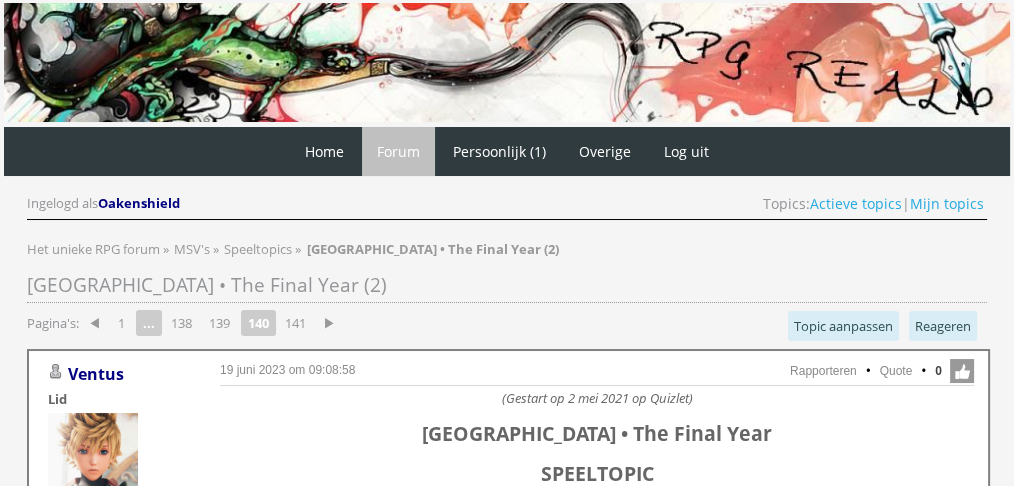 scroll, scrollTop: 0, scrollLeft: 0, axis: both 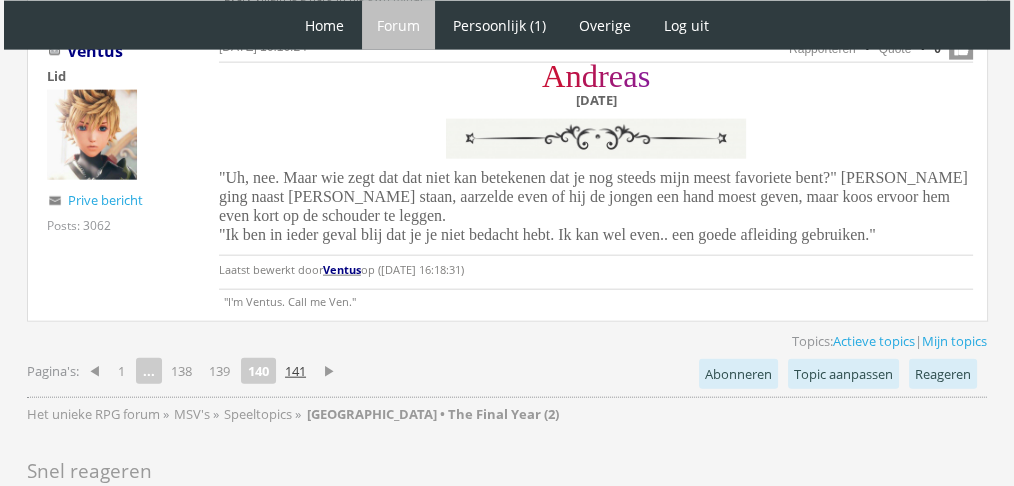 click on "141" at bounding box center [295, 371] 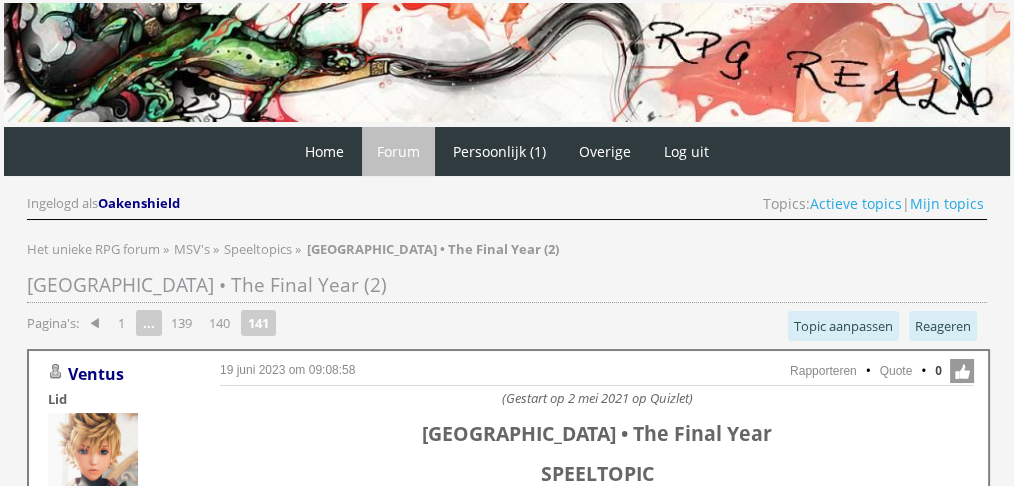 scroll, scrollTop: 0, scrollLeft: 0, axis: both 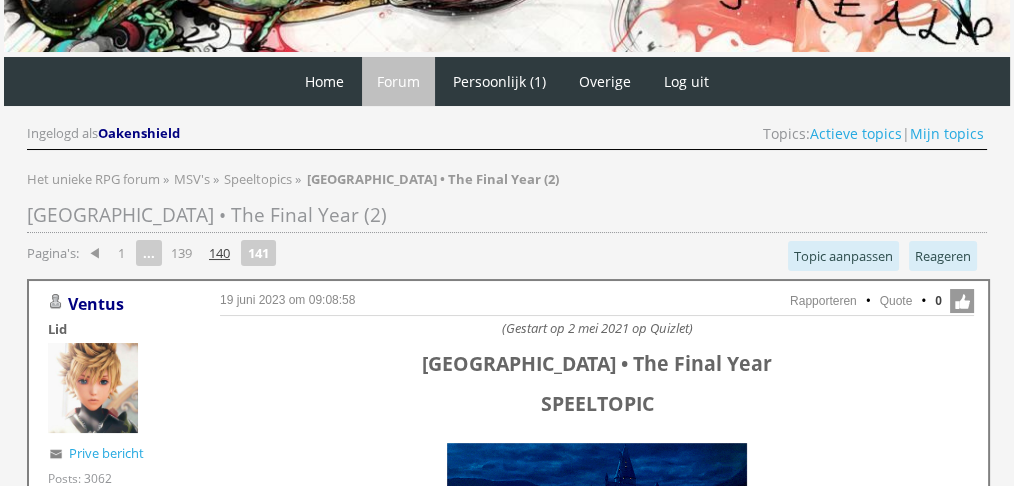 click on "140" at bounding box center [219, 253] 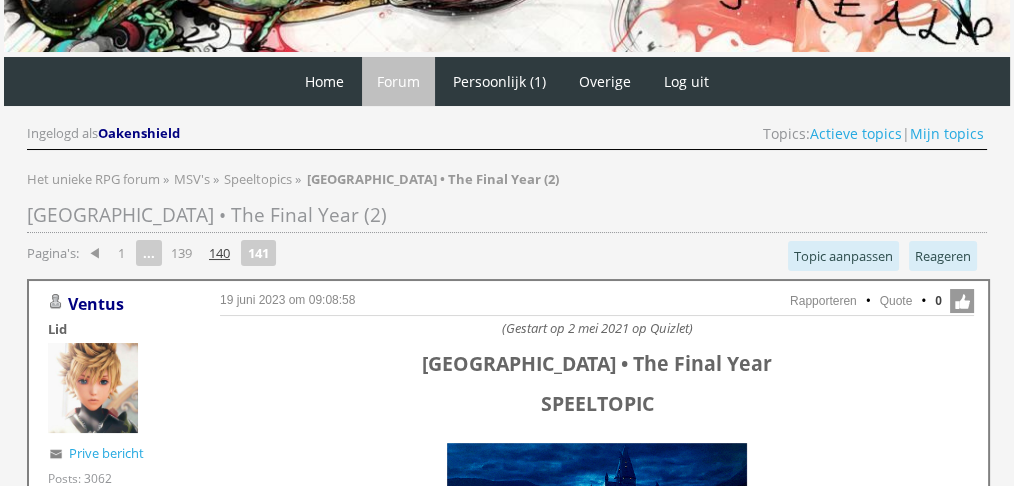 click on "140" at bounding box center (219, 253) 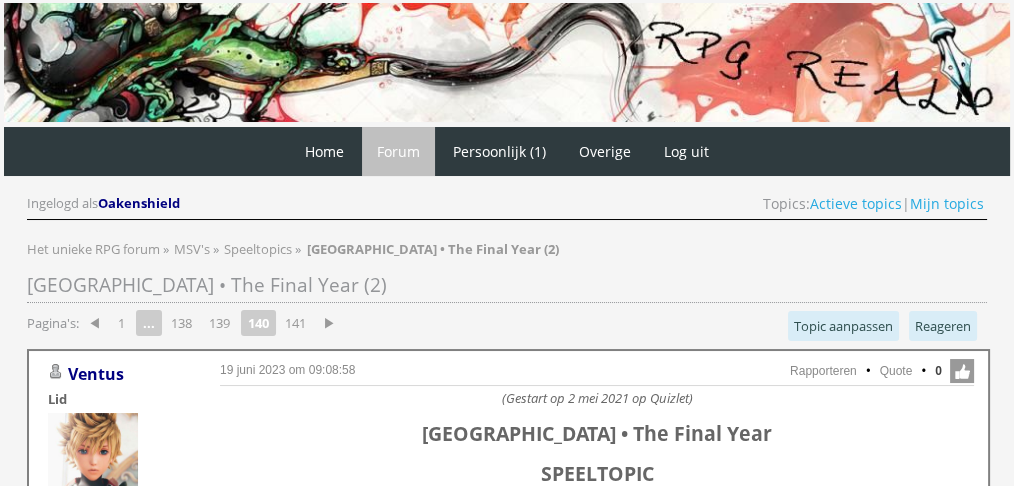scroll, scrollTop: 0, scrollLeft: 0, axis: both 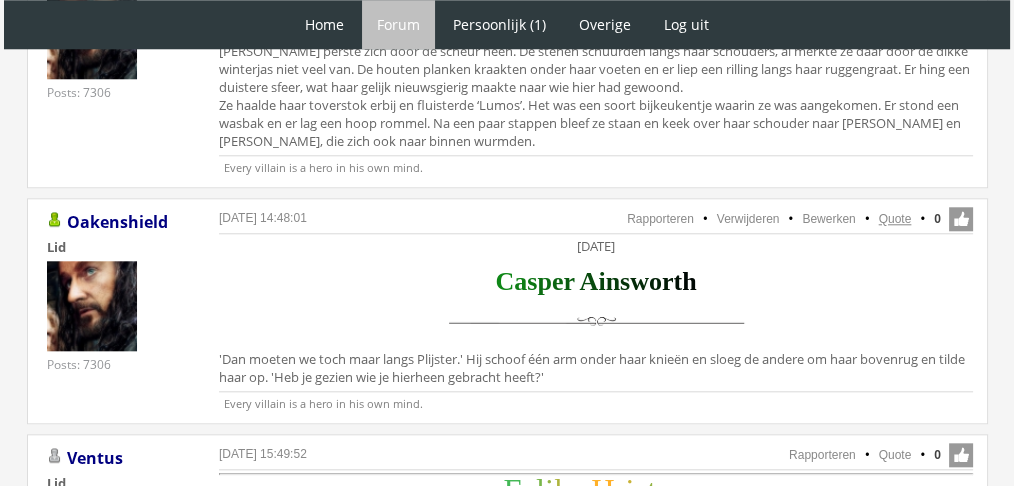 click on "Quote" at bounding box center [895, 219] 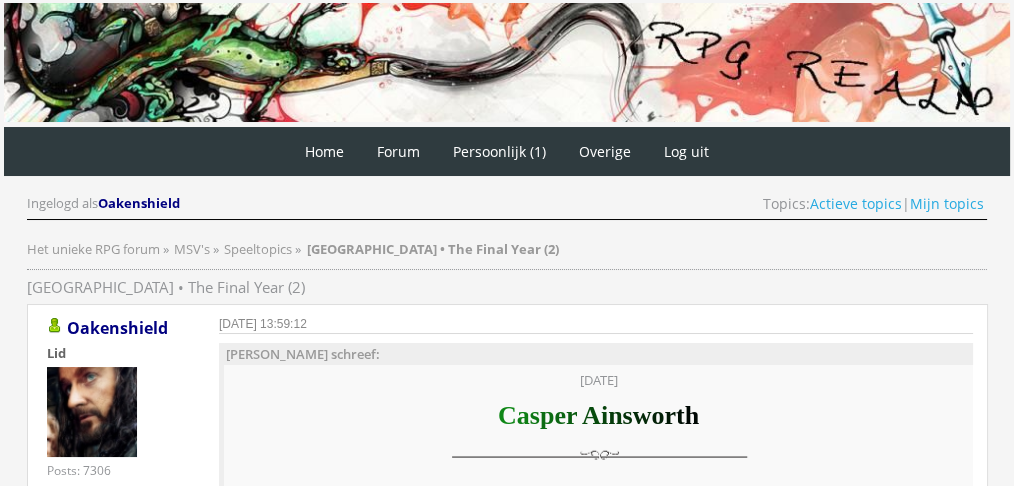 scroll, scrollTop: 0, scrollLeft: 0, axis: both 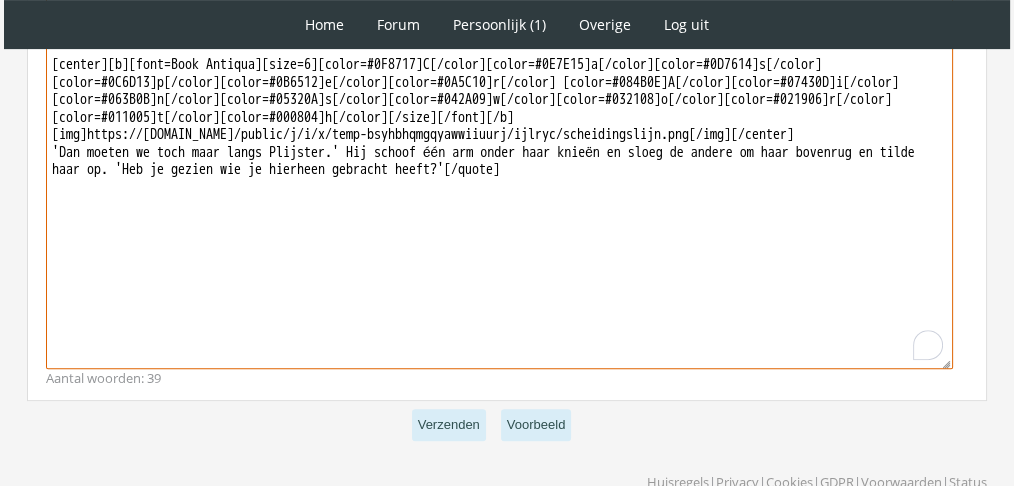drag, startPoint x: 674, startPoint y: 214, endPoint x: 43, endPoint y: 148, distance: 634.44226 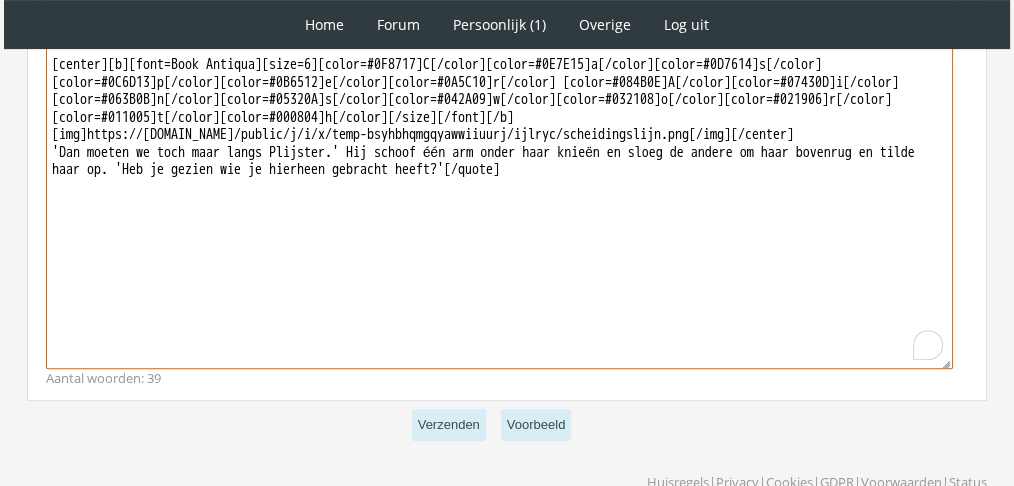 click on "Bericht
Bold Italic Underline Strikethrough Align left Center Align right Font Name Font Size Font Color Remove Formatting Bullet list Ordered list Insert a table Code Insert a Quote Insert a horizontal rule Insert an image Insert an email Insert a link Unlink Insert an emoticon Insert a YouTube video Insert current date Insert current time Maximize
Aantal woorden: 39" at bounding box center (507, 165) 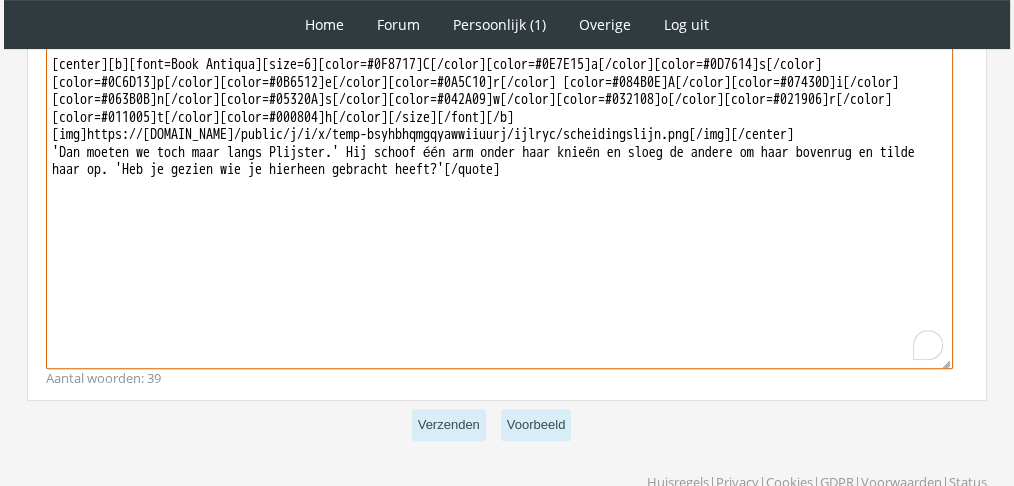 paste on "‘Ja, ik ook.’ Al vertrouwde [PERSON_NAME] er eigenlijk wel op. Toch zou hij gelijk naar de leerlingenkamer van [PERSON_NAME] gaan zodra hij terug in het kasteel was." 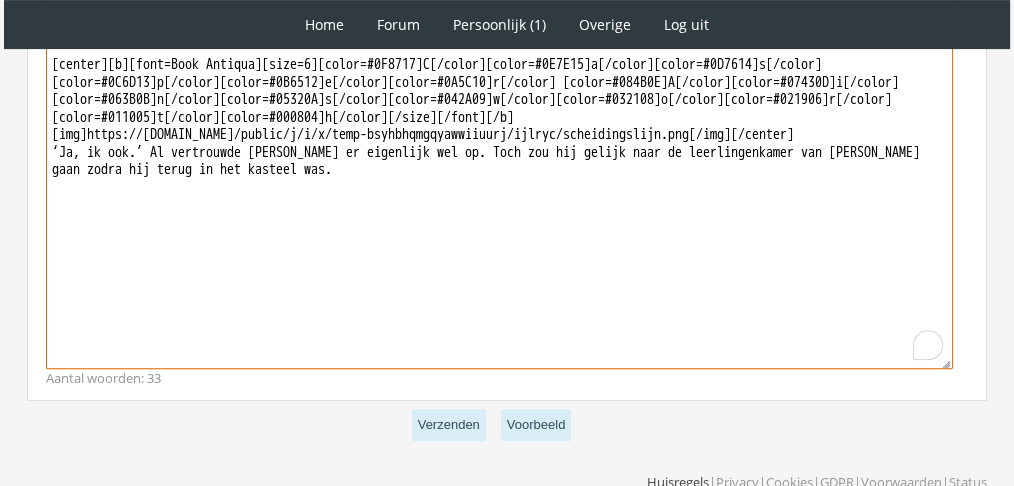 type on "[quote=Oakenshield][center]Vrijdag 26 november[/center]
[center][b][font=Book Antiqua][size=6][color=#0F8717]C[/color][color=#0E7E15]a[/color][color=#0D7614]s[/color][color=#0C6D13]p[/color][color=#0B6512]e[/color][color=#0A5C10]r[/color] [color=#084B0E]A[/color][color=#07430D]i[/color][color=#063B0B]n[/color][color=#05320A]s[/color][color=#042A09]w[/color][color=#032108]o[/color][color=#021906]r[/color][color=#011005]t[/color][color=#000804]h[/color][/size][/font][/b]
[img]https://f.eu1.jwwb.nl/public/j/i/x/temp-bsyhbhqmgqyawwiiuurj/ijlryc/scheidingslijn.png[/img][/center]
‘Ja, ik ook.’ Al vertrouwde Casper er eigenlijk wel op. Toch zou hij gelijk naar de leerlingenkamer van Hufflepuff gaan zodra hij terug in het kasteel was." 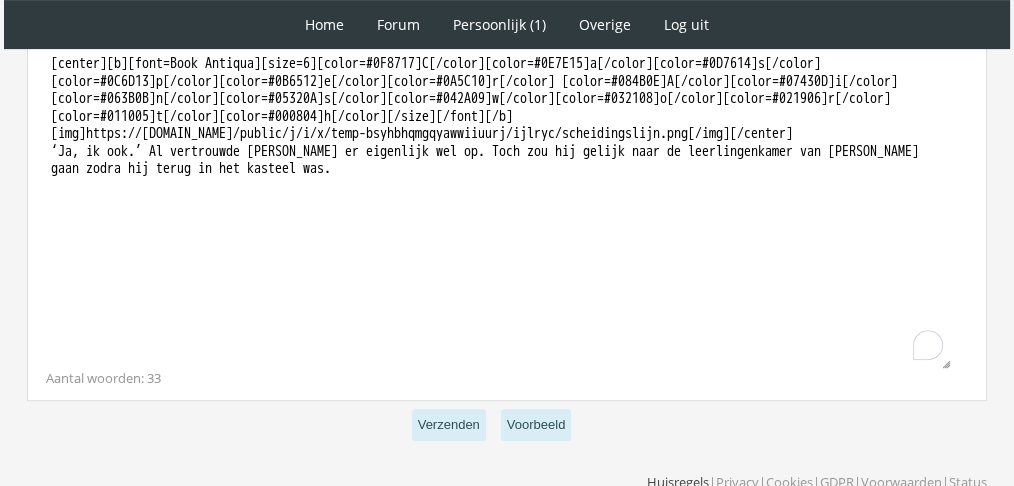 scroll, scrollTop: 720, scrollLeft: 0, axis: vertical 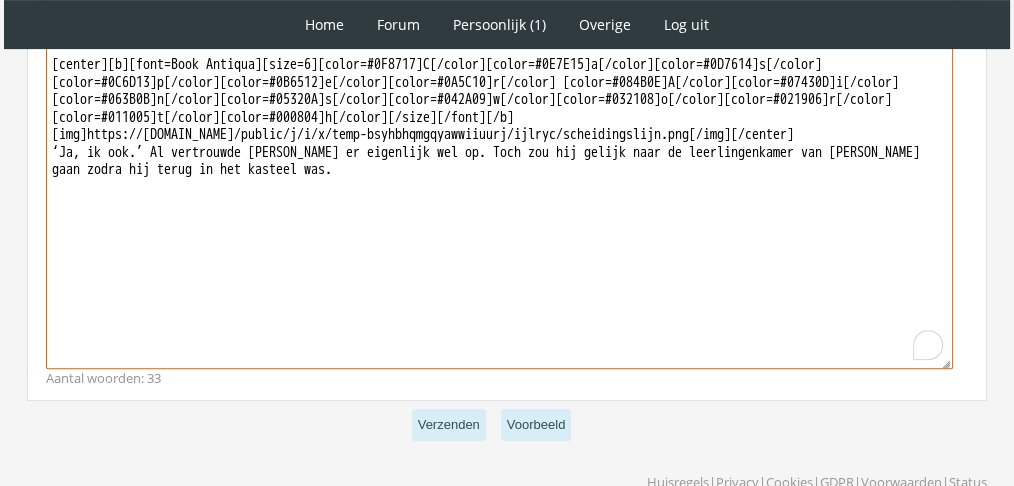 click on "[quote=Oakenshield][center]Vrijdag 26 november[/center]
[center][b][font=Book Antiqua][size=6][color=#0F8717]C[/color][color=#0E7E15]a[/color][color=#0D7614]s[/color][color=#0C6D13]p[/color][color=#0B6512]e[/color][color=#0A5C10]r[/color] [color=#084B0E]A[/color][color=#07430D]i[/color][color=#063B0B]n[/color][color=#05320A]s[/color][color=#042A09]w[/color][color=#032108]o[/color][color=#021906]r[/color][color=#011005]t[/color][color=#000804]h[/color][/size][/font][/b]
[img]https://f.eu1.jwwb.nl/public/j/i/x/temp-bsyhbhqmgqyawwiiuurj/ijlryc/scheidingslijn.png[/img][/center]
‘Ja, ik ook.’ Al vertrouwde Casper er eigenlijk wel op. Toch zou hij gelijk naar de leerlingenkamer van Hufflepuff gaan zodra hij terug in het kasteel was." at bounding box center [499, 183] 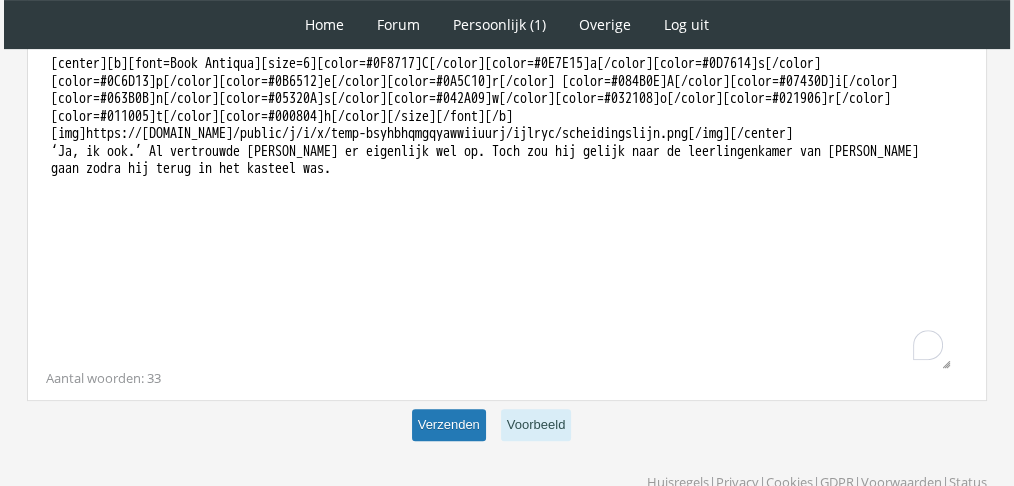 scroll, scrollTop: 720, scrollLeft: 0, axis: vertical 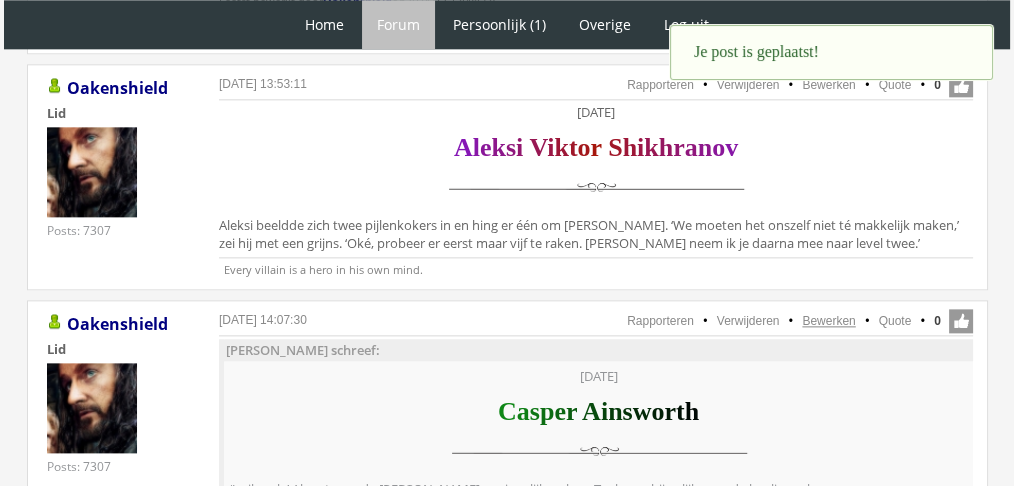 click on "Bewerken" at bounding box center [828, 321] 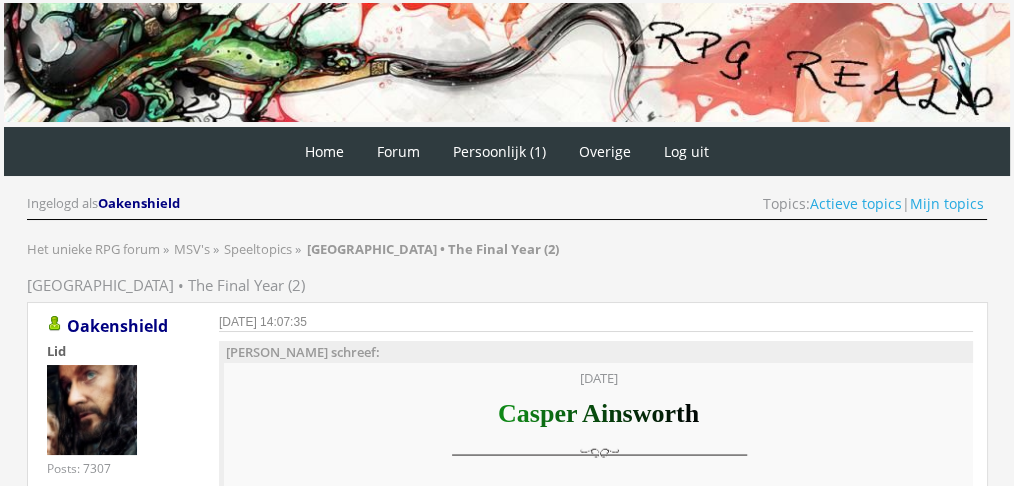 scroll, scrollTop: 0, scrollLeft: 0, axis: both 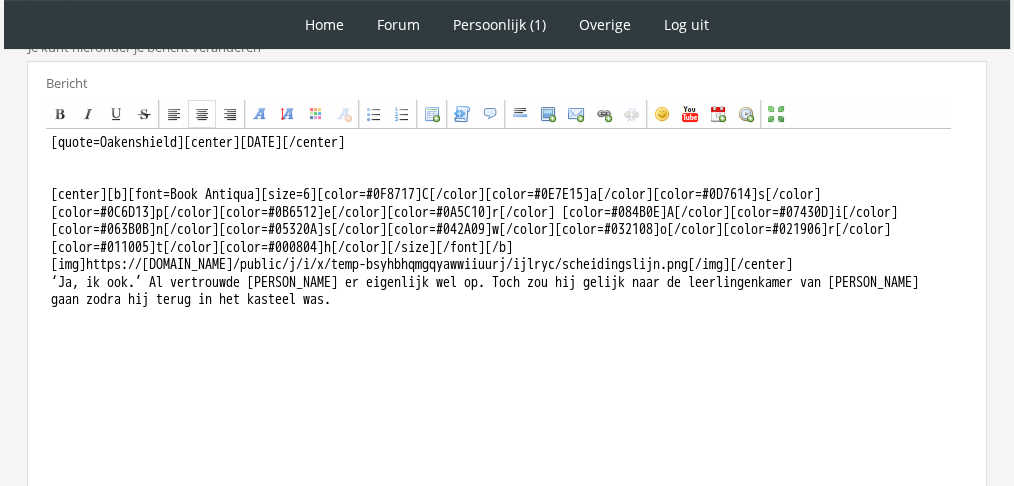 click on "Center" at bounding box center (202, 114) 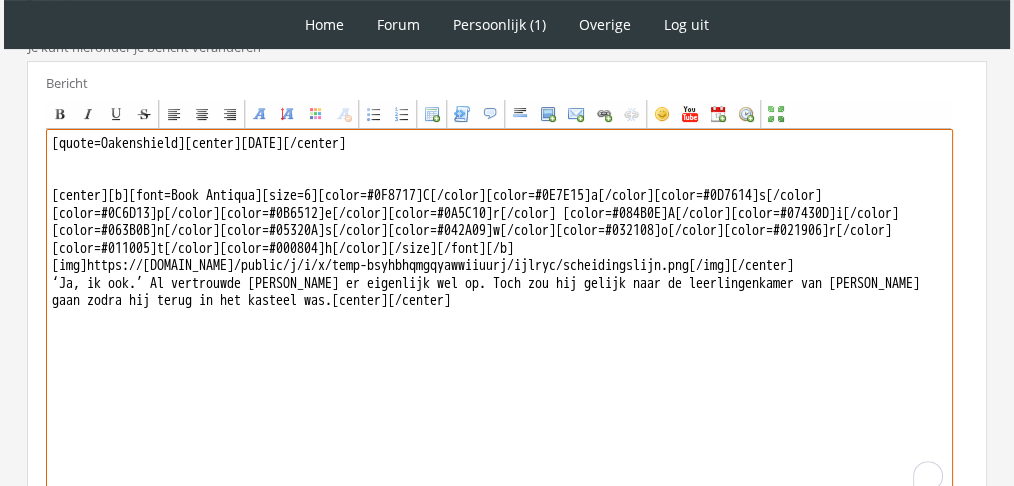 drag, startPoint x: 196, startPoint y: 143, endPoint x: 0, endPoint y: 122, distance: 197.1218 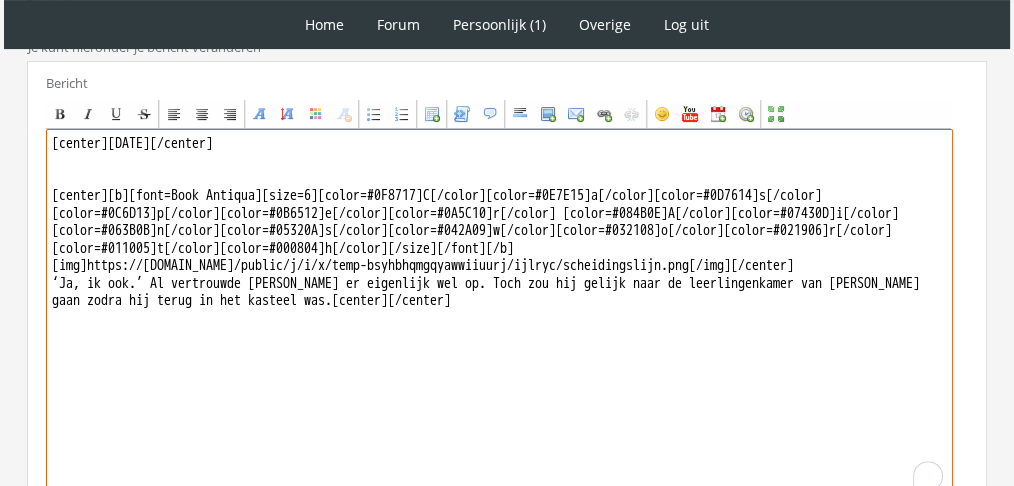click on "[center]Vrijdag 26 november[/center]
[center][b][font=Book Antiqua][size=6][color=#0F8717]C[/color][color=#0E7E15]a[/color][color=#0D7614]s[/color][color=#0C6D13]p[/color][color=#0B6512]e[/color][color=#0A5C10]r[/color] [color=#084B0E]A[/color][color=#07430D]i[/color][color=#063B0B]n[/color][color=#05320A]s[/color][color=#042A09]w[/color][color=#032108]o[/color][color=#021906]r[/color][color=#011005]t[/color][color=#000804]h[/color][/size][/font][/b]
[img]https://f.eu1.jwwb.nl/public/j/i/x/temp-bsyhbhqmgqyawwiiuurj/ijlryc/scheidingslijn.png[/img][/center]
‘Ja, ik ook.’ Al vertrouwde Casper er eigenlijk wel op. Toch zou hij gelijk naar de leerlingenkamer van Hufflepuff gaan zodra hij terug in het kasteel was.[center][/center]" at bounding box center [499, 314] 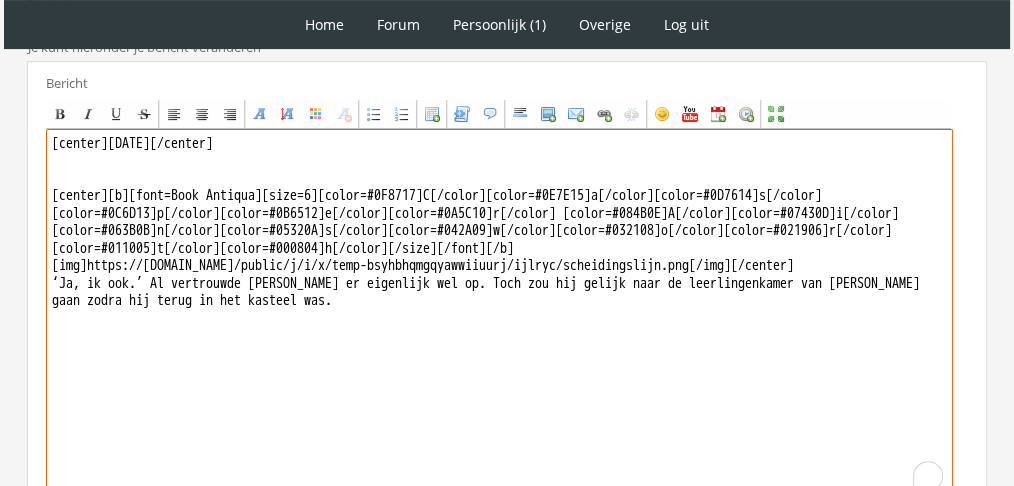 scroll, scrollTop: 769, scrollLeft: 0, axis: vertical 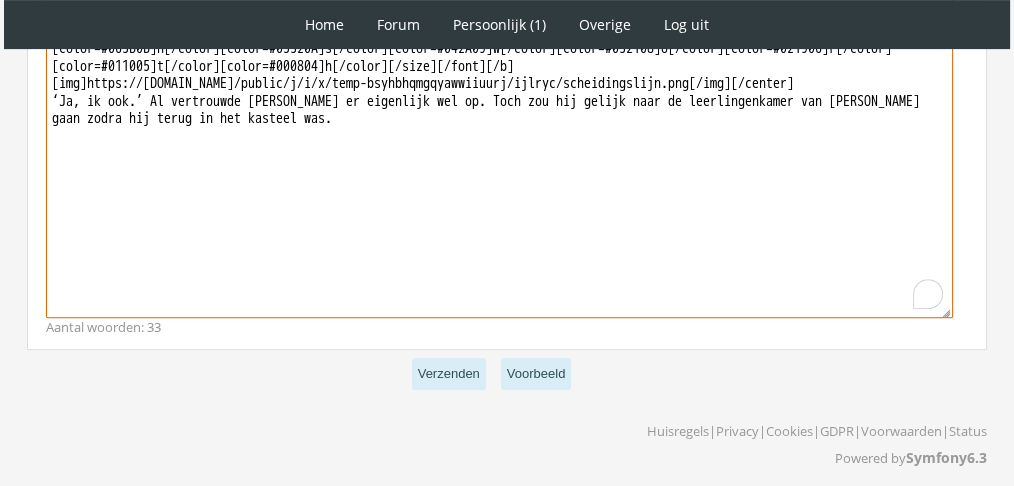 type on "[center]Vrijdag 26 november[/center]
[center][b][font=Book Antiqua][size=6][color=#0F8717]C[/color][color=#0E7E15]a[/color][color=#0D7614]s[/color][color=#0C6D13]p[/color][color=#0B6512]e[/color][color=#0A5C10]r[/color] [color=#084B0E]A[/color][color=#07430D]i[/color][color=#063B0B]n[/color][color=#05320A]s[/color][color=#042A09]w[/color][color=#032108]o[/color][color=#021906]r[/color][color=#011005]t[/color][color=#000804]h[/color][/size][/font][/b]
[img]https://f.eu1.jwwb.nl/public/j/i/x/temp-bsyhbhqmgqyawwiiuurj/ijlryc/scheidingslijn.png[/img][/center]
‘Ja, ik ook.’ Al vertrouwde Casper er eigenlijk wel op. Toch zou hij gelijk naar de leerlingenkamer van Hufflepuff gaan zodra hij terug in het kasteel was." 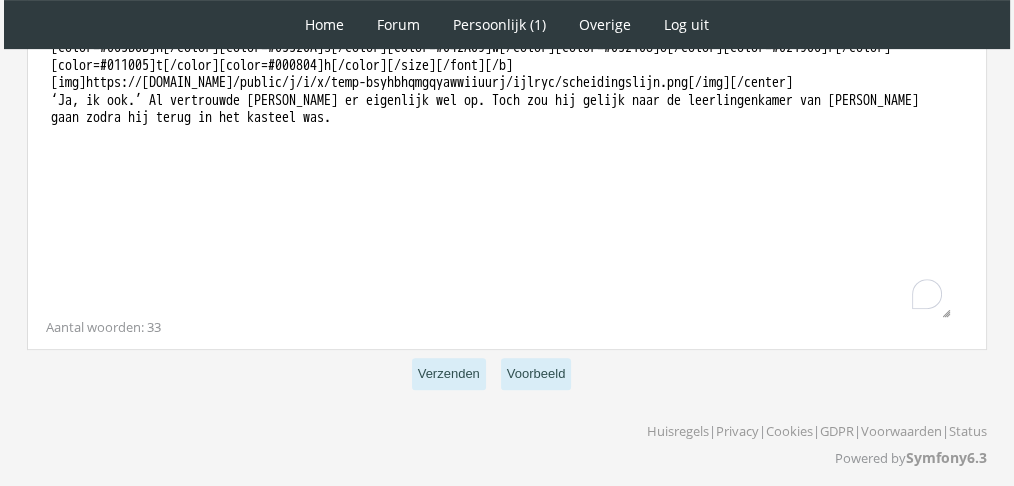 scroll, scrollTop: 768, scrollLeft: 0, axis: vertical 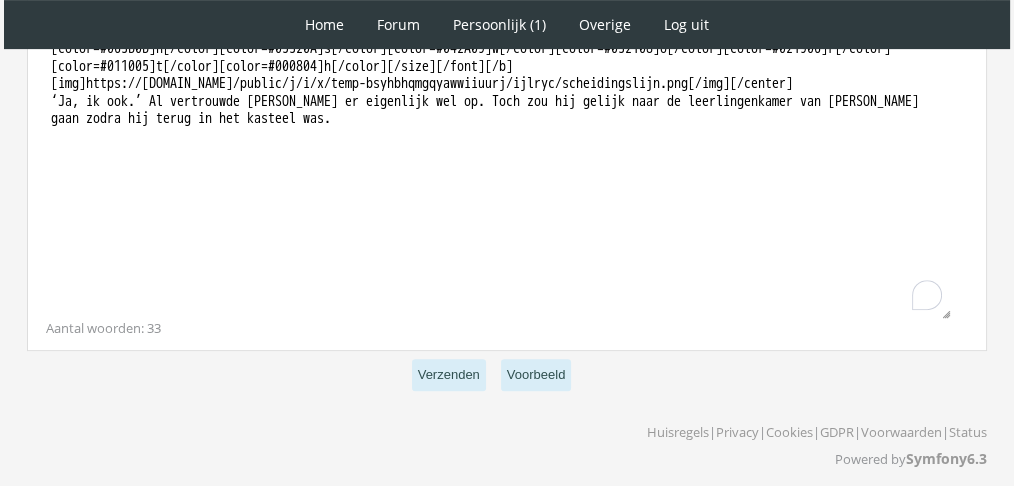 click on "Verzenden
Voorbeeld" at bounding box center [507, 375] 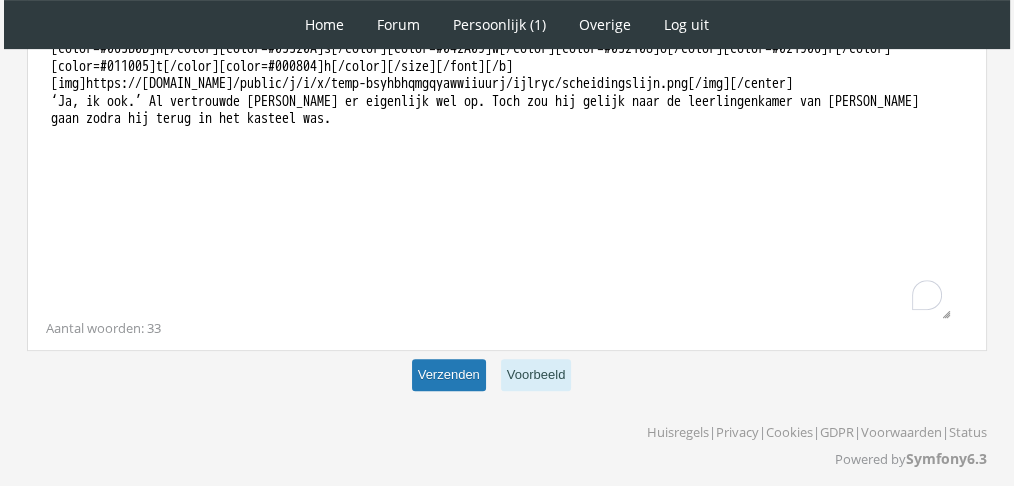 click on "Verzenden" at bounding box center [449, 375] 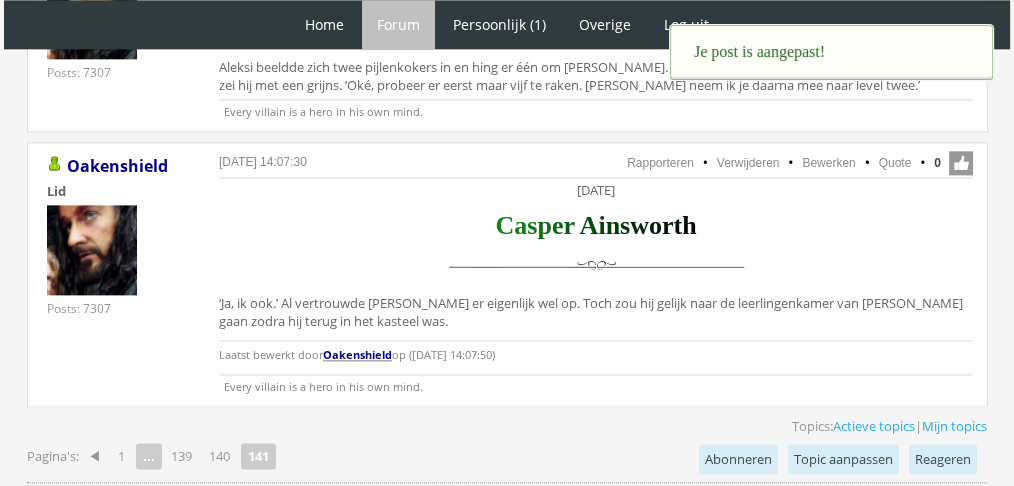 scroll, scrollTop: 0, scrollLeft: 0, axis: both 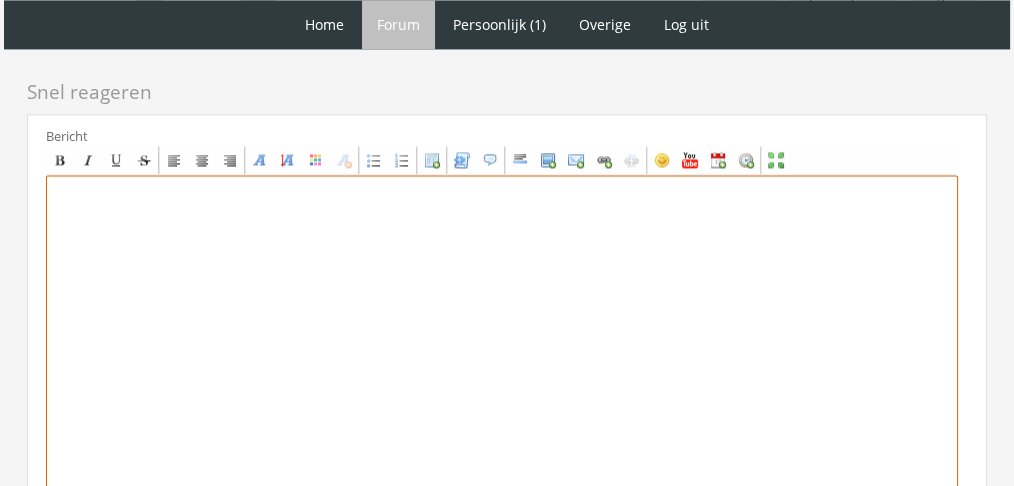 click at bounding box center [502, 360] 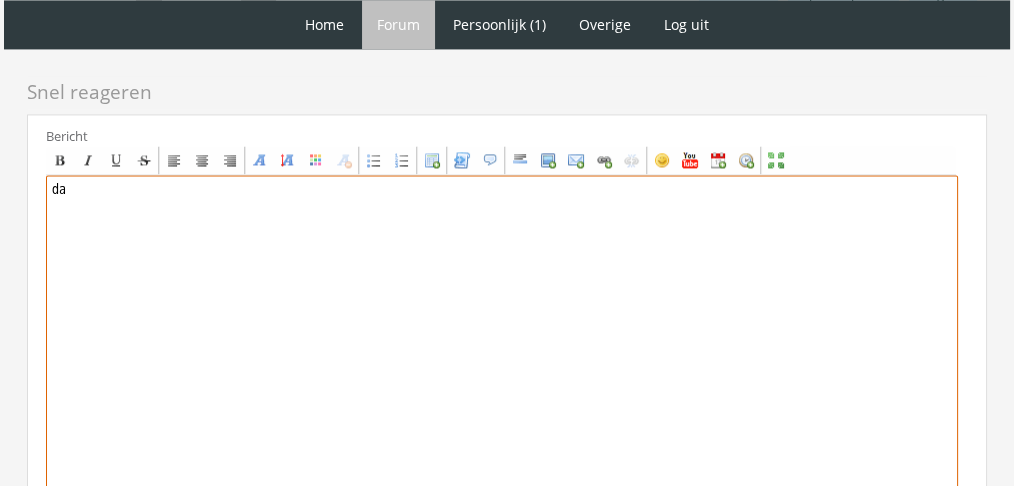 type on "d" 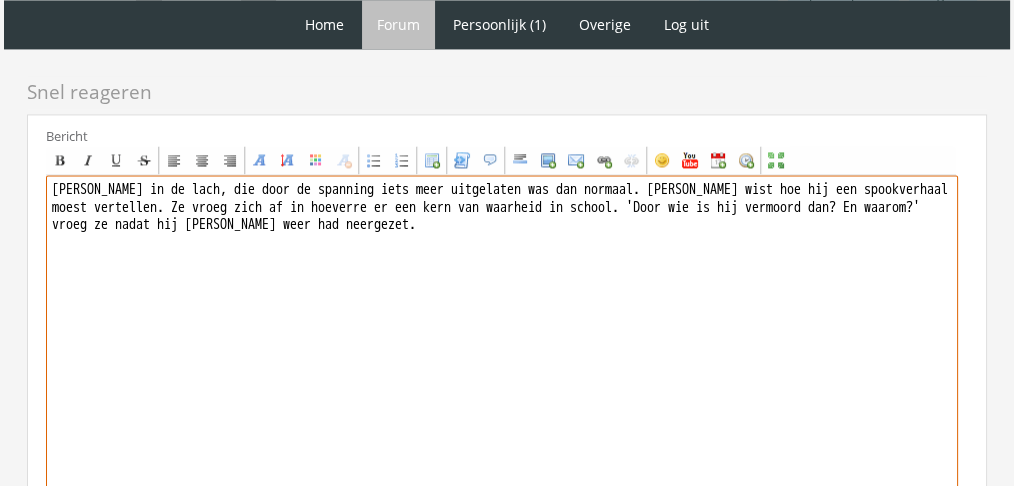 type on "[PERSON_NAME] in de lach, die door de spanning iets meer uitgelaten was dan normaal. [PERSON_NAME] wist hoe hij een spookverhaal moest vertellen. Ze vroeg zich af in hoeverre er een kern van waarheid in school. 'Door wie is hij vermoord dan? En waarom?' vroeg ze nadat hij [PERSON_NAME] weer had neergezet." 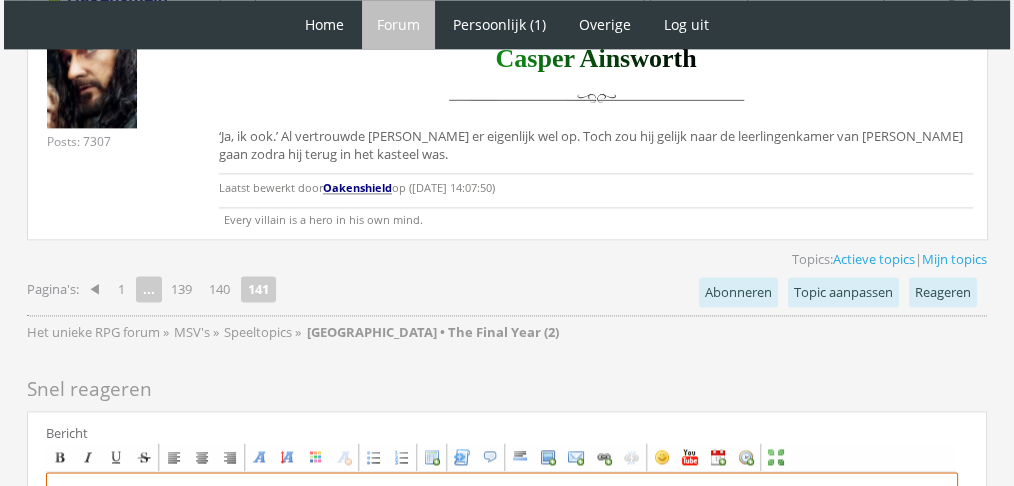 scroll, scrollTop: 2788, scrollLeft: 0, axis: vertical 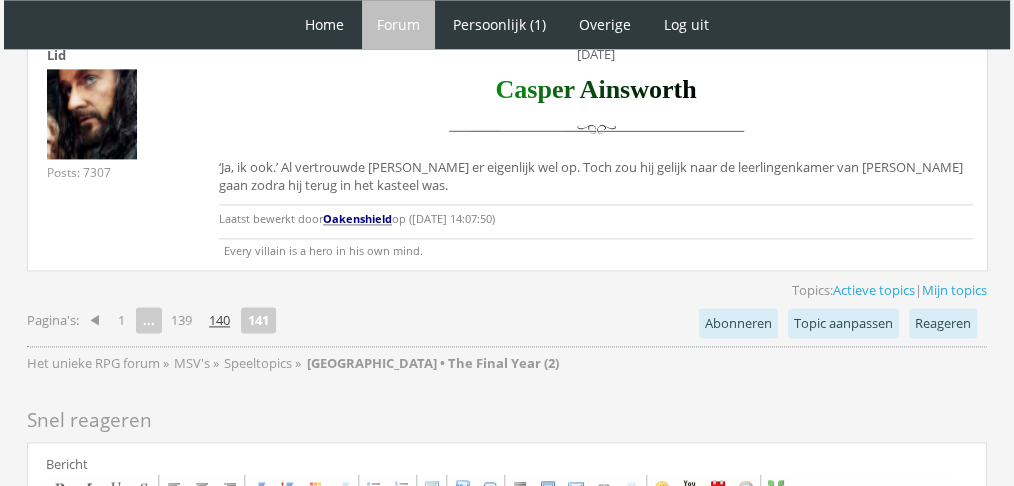 click on "140" at bounding box center [219, 320] 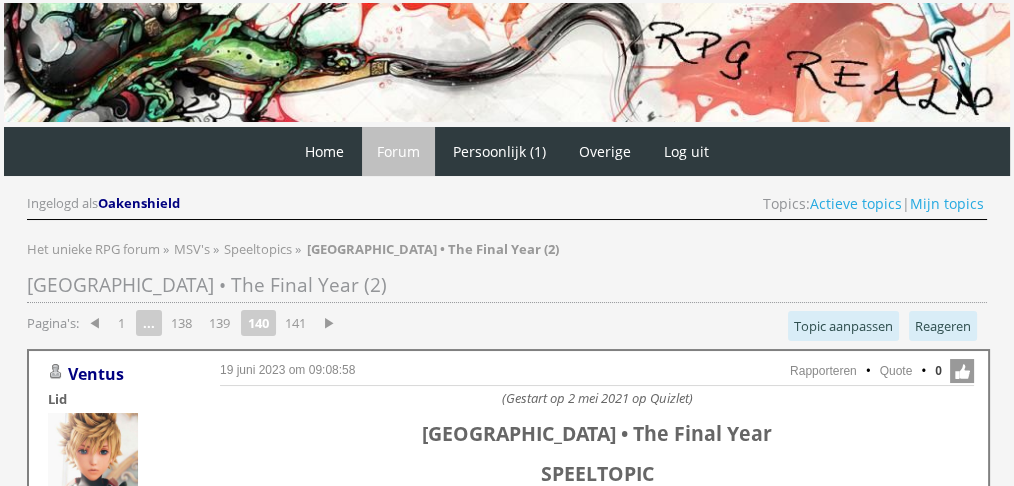 scroll, scrollTop: 0, scrollLeft: 0, axis: both 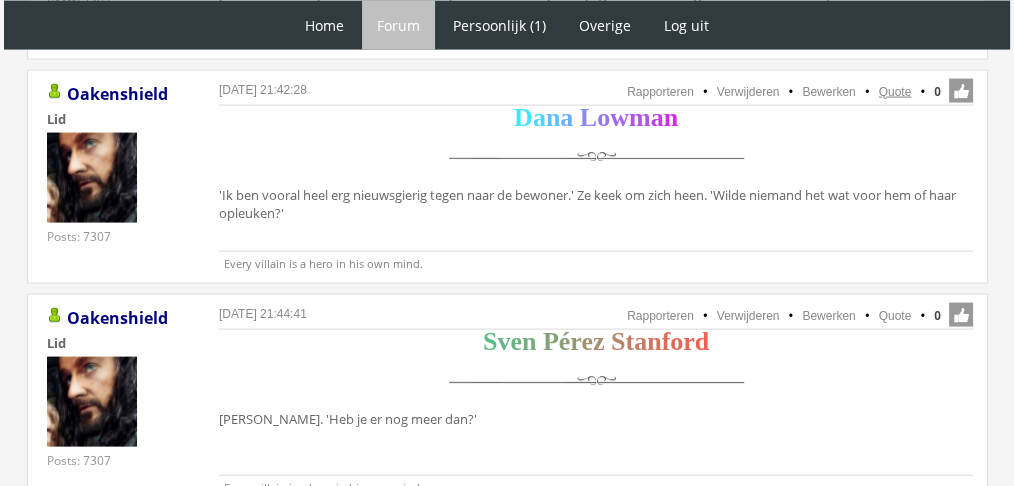 click on "Quote" at bounding box center (895, 92) 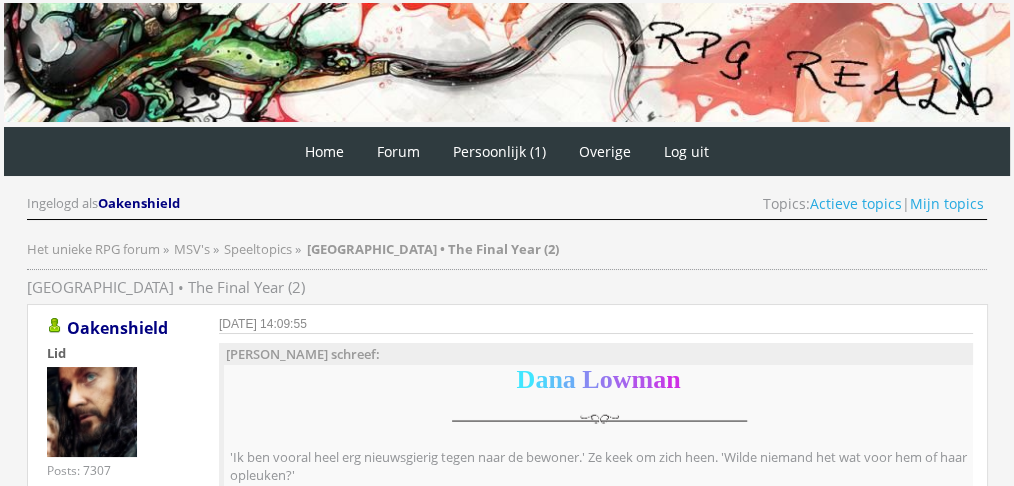 scroll, scrollTop: 0, scrollLeft: 0, axis: both 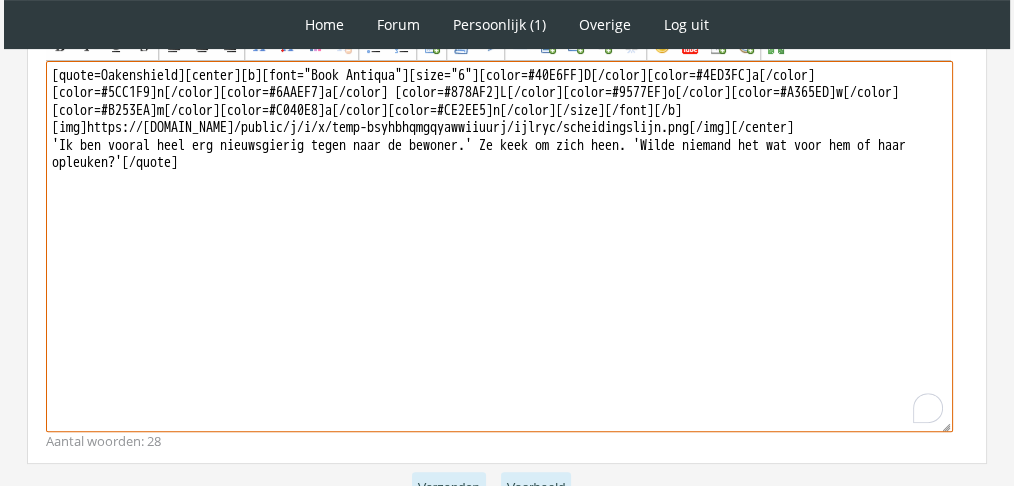 drag, startPoint x: 486, startPoint y: 153, endPoint x: 26, endPoint y: 132, distance: 460.4791 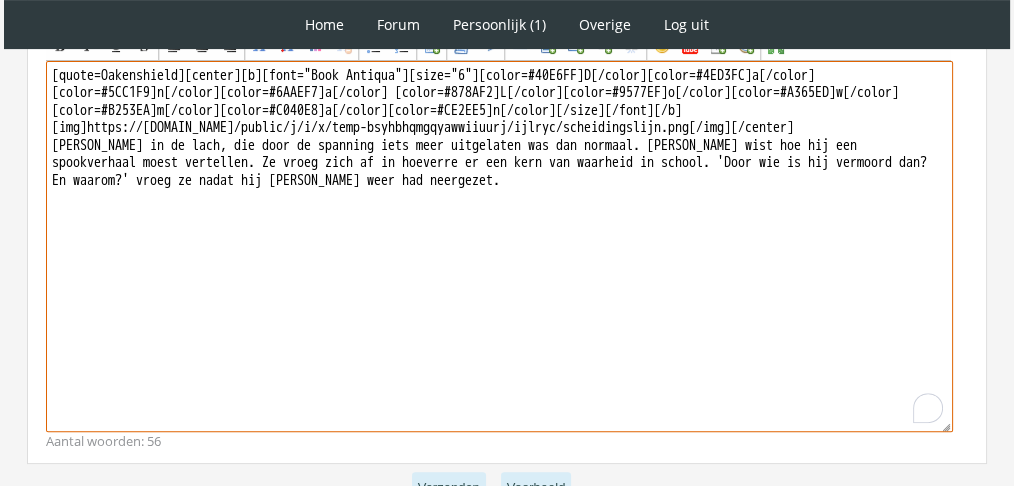 click on "[quote=Oakenshield][center][b][font="Book Antiqua"][size="6"][color=#40E6FF]D[/color][color=#4ED3FC]a[/color][color=#5CC1F9]n[/color][color=#6AAEF7]a[/color] [color=#878AF2]L[/color][color=#9577EF]o[/color][color=#A365ED]w[/color][color=#B253EA]m[/color][color=#C040E8]a[/color][color=#CE2EE5]n[/color][/size][/font][/b]
[img]https://[DOMAIN_NAME]/public/j/i/x/temp-bsyhbhqmgqyawwiiuurj/ijlryc/scheidingslijn.png[/img][/center]
[PERSON_NAME] in de lach, die door de spanning iets meer uitgelaten was dan normaal. [PERSON_NAME] wist hoe hij een spookverhaal moest vertellen. Ze vroeg zich af in hoeverre er een kern van waarheid in school. 'Door wie is hij vermoord dan? En waarom?' vroeg ze nadat hij [PERSON_NAME] weer had neergezet." at bounding box center [499, 246] 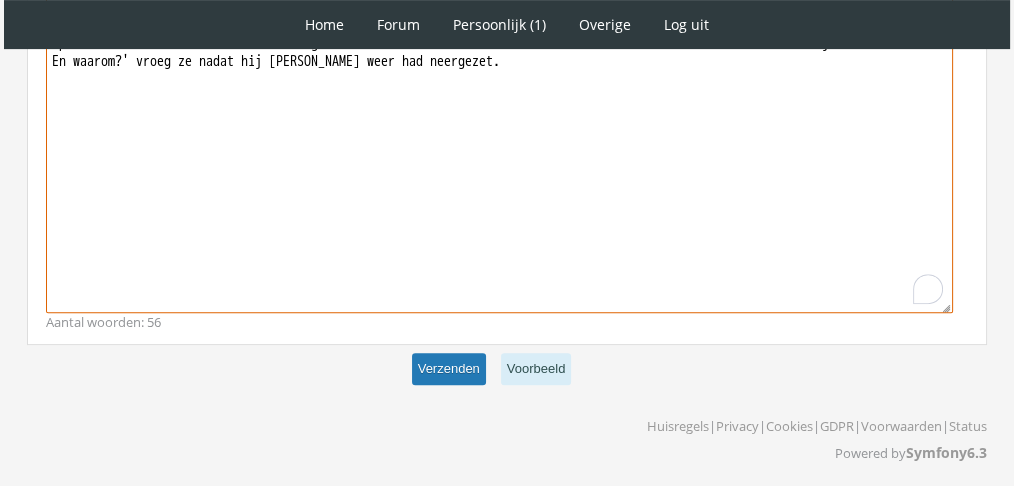 type on "[center][b][font="Book Antiqua"][size="6"][color=#40E6FF]D[/color][color=#4ED3FC]a[/color][color=#5CC1F9]n[/color][color=#6AAEF7]a[/color] [color=#878AF2]L[/color][color=#9577EF]o[/color][color=#A365ED]w[/color][color=#B253EA]m[/color][color=#C040E8]a[/color][color=#CE2EE5]n[/color][/size][/font][/b]
[img]https://[DOMAIN_NAME]/public/j/i/x/temp-bsyhbhqmgqyawwiiuurj/ijlryc/scheidingslijn.png[/img][/center]
[PERSON_NAME] in de lach, die door de spanning iets meer uitgelaten was dan normaal. [PERSON_NAME] wist hoe hij een spookverhaal moest vertellen. Ze vroeg zich af in hoeverre er een kern van waarheid in school. 'Door wie is hij vermoord dan? En waarom?' vroeg ze nadat hij [PERSON_NAME] weer had neergezet." 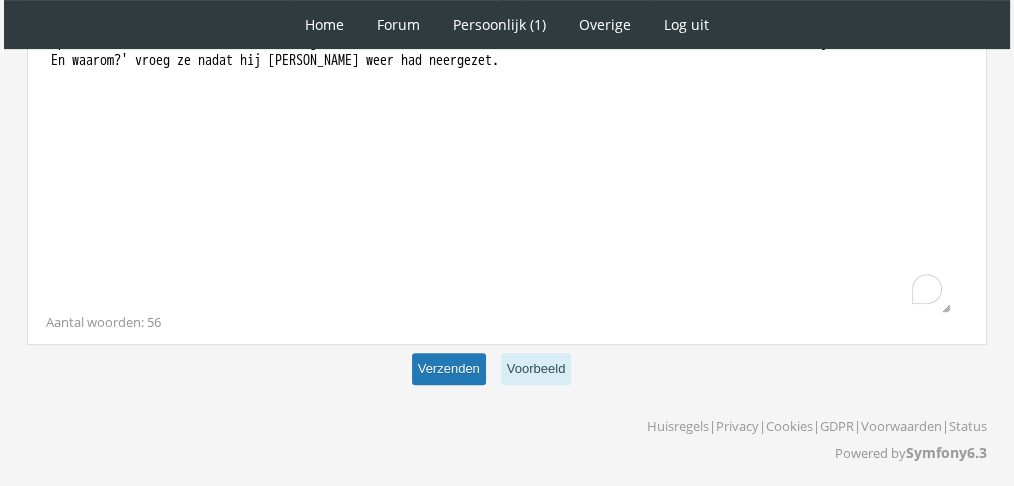 scroll, scrollTop: 740, scrollLeft: 0, axis: vertical 